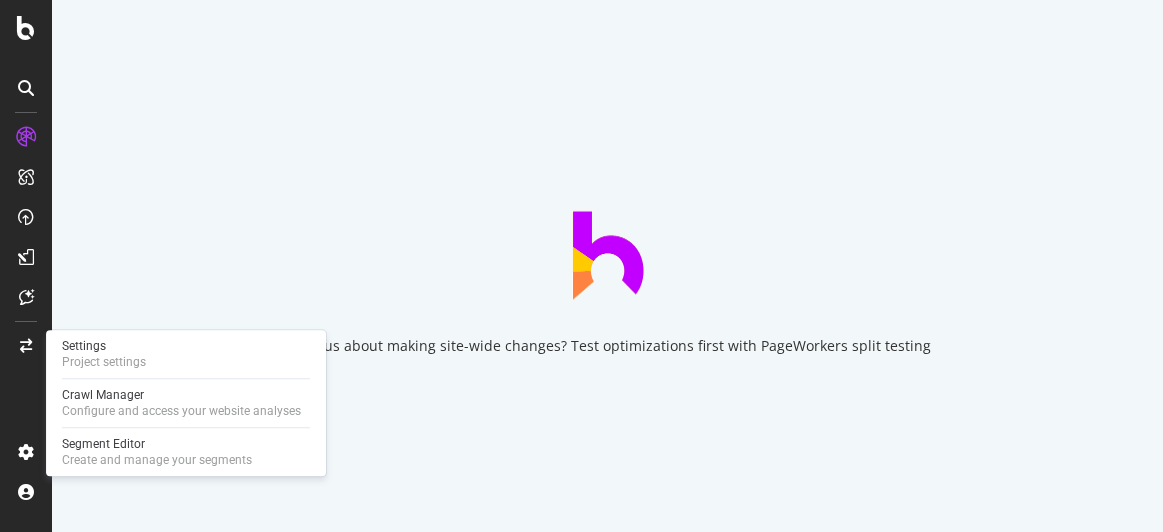 scroll, scrollTop: 0, scrollLeft: 0, axis: both 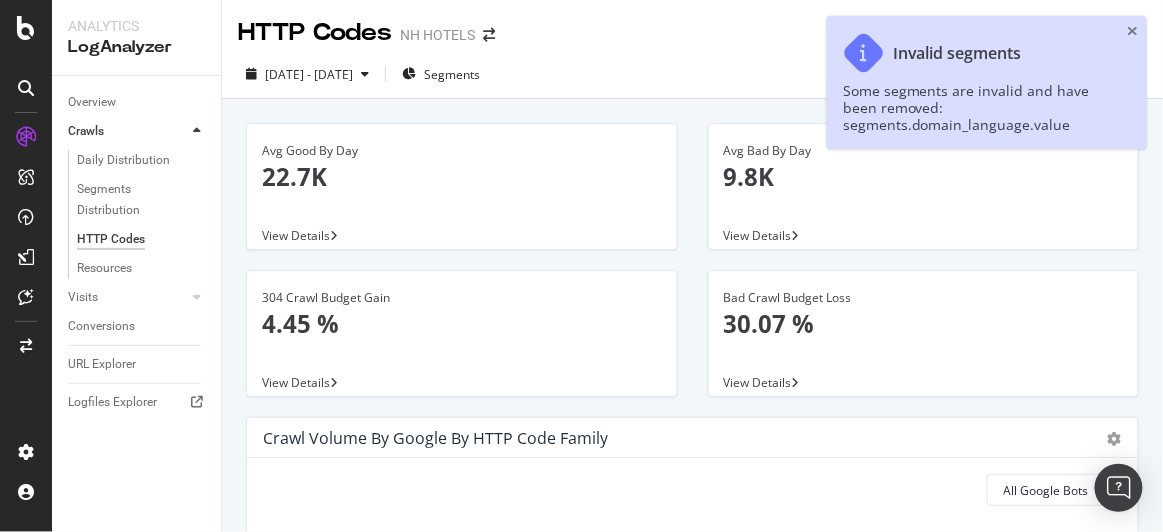 click at bounding box center [26, 266] 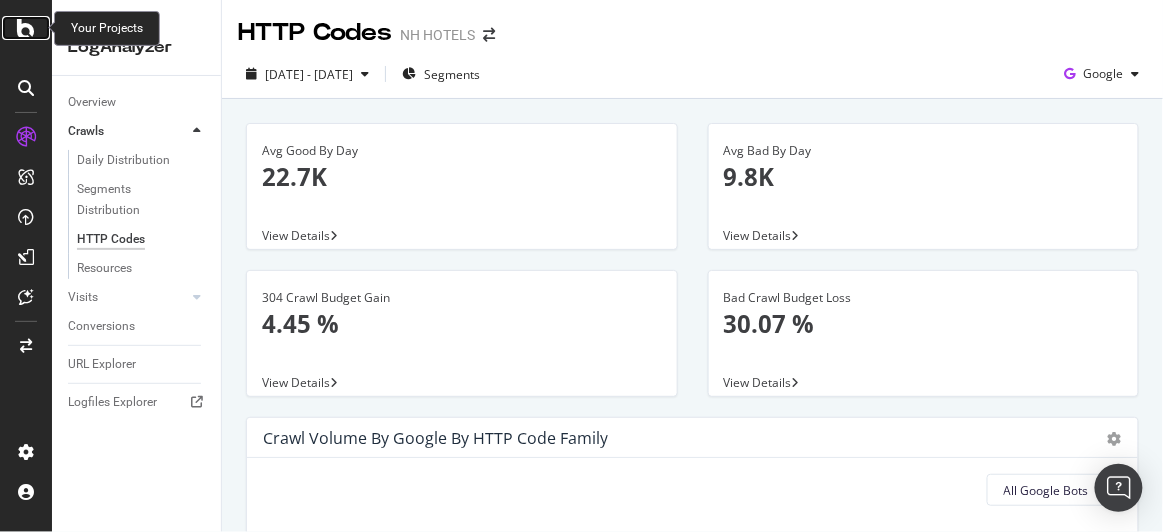 click at bounding box center [26, 28] 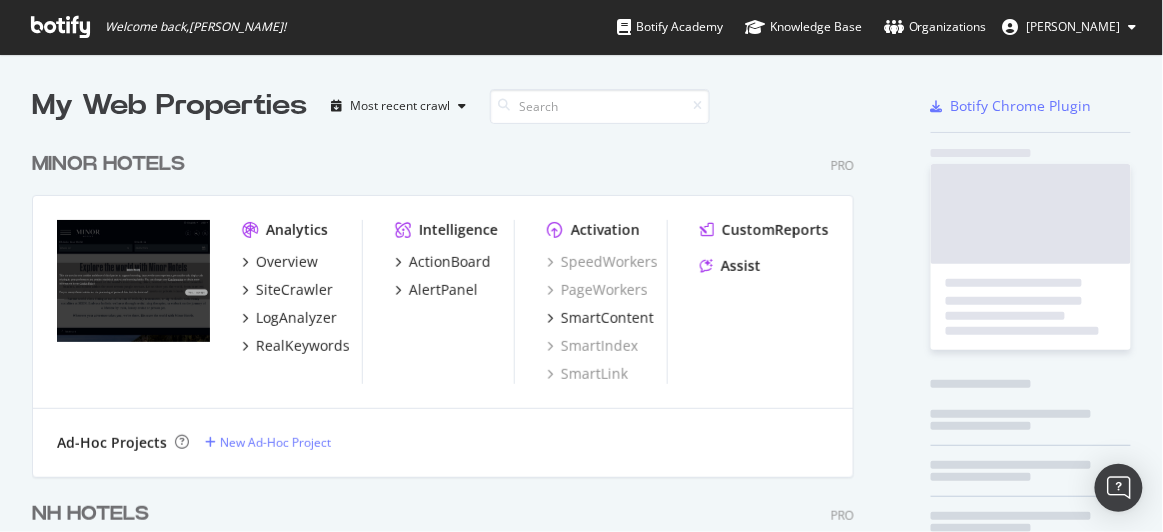 scroll, scrollTop: 15, scrollLeft: 15, axis: both 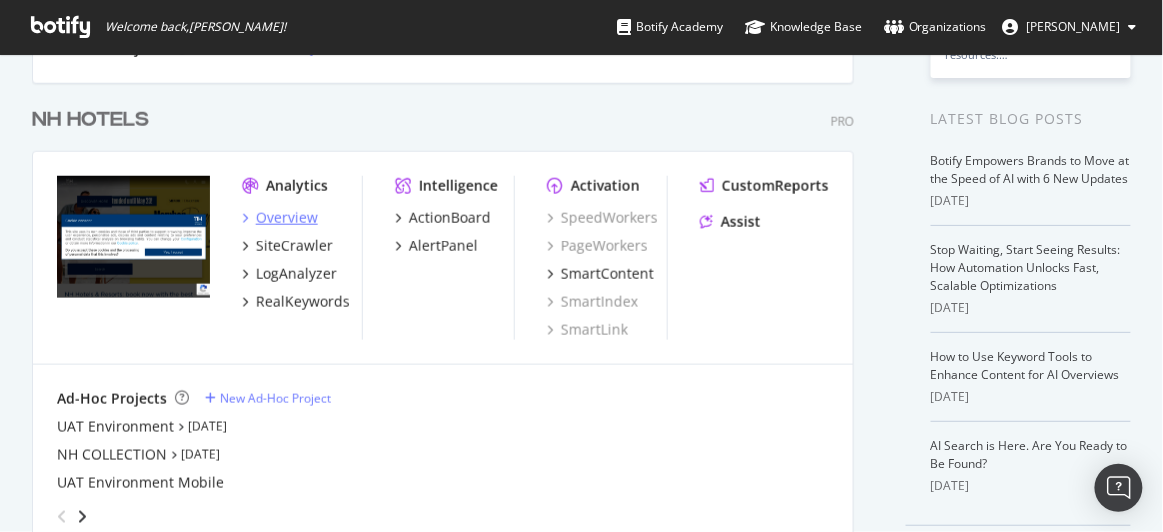 click on "Overview" at bounding box center (287, 218) 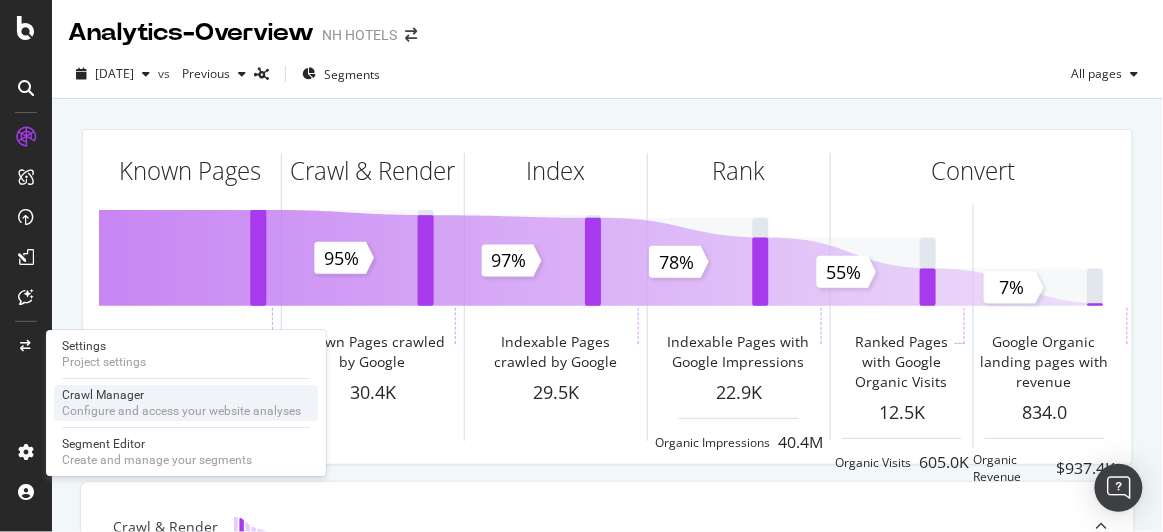 click on "Crawl Manager" at bounding box center (181, 395) 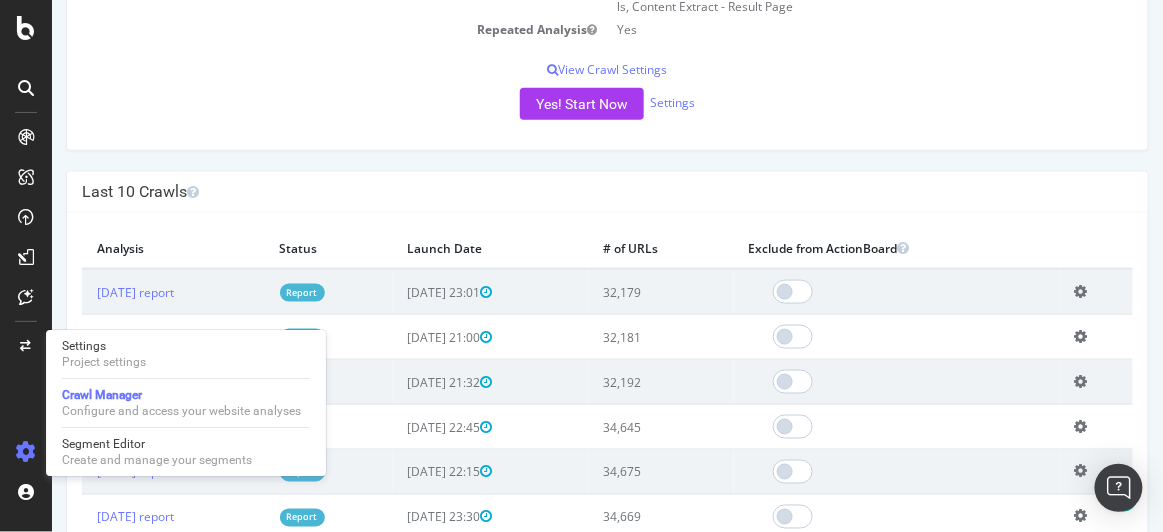 scroll, scrollTop: 479, scrollLeft: 0, axis: vertical 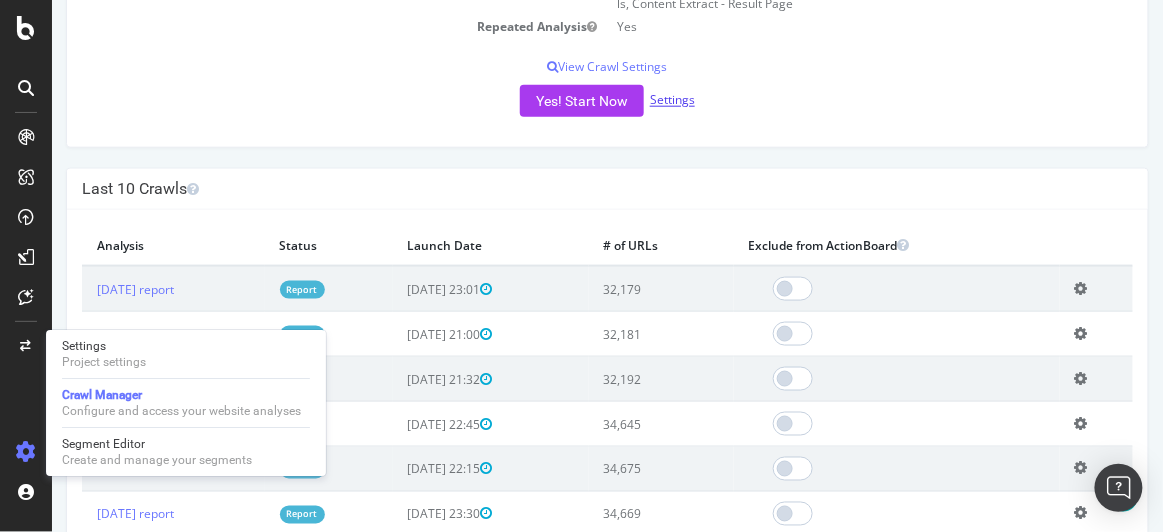 click on "Settings" at bounding box center (671, 100) 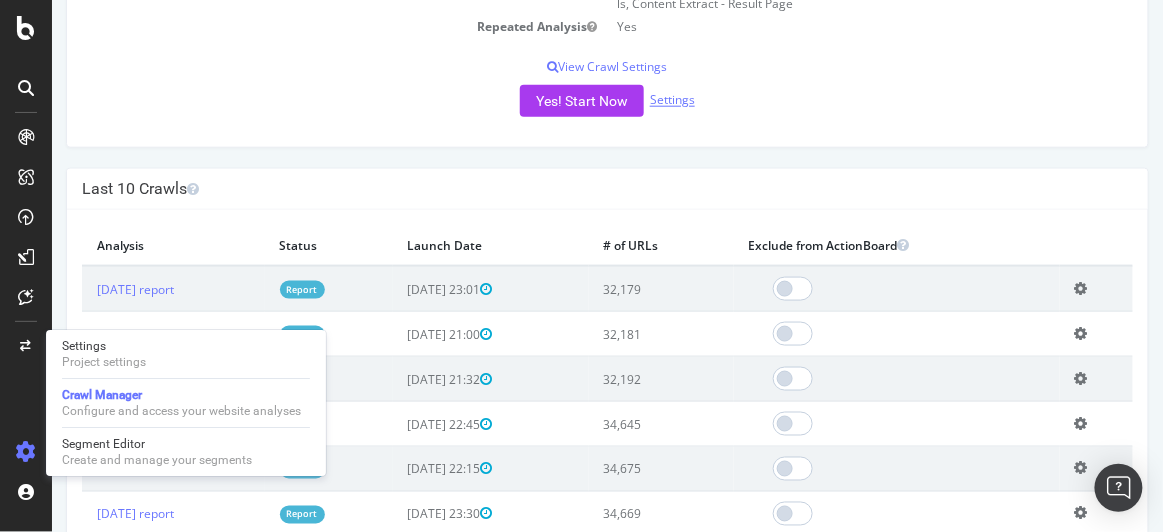 scroll, scrollTop: 0, scrollLeft: 0, axis: both 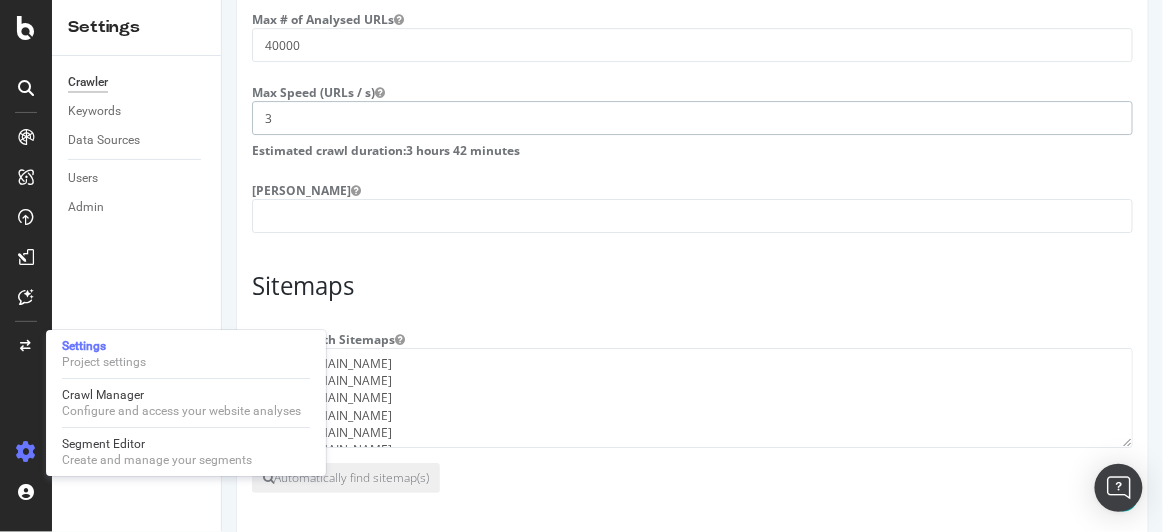 click on "3" at bounding box center (691, 118) 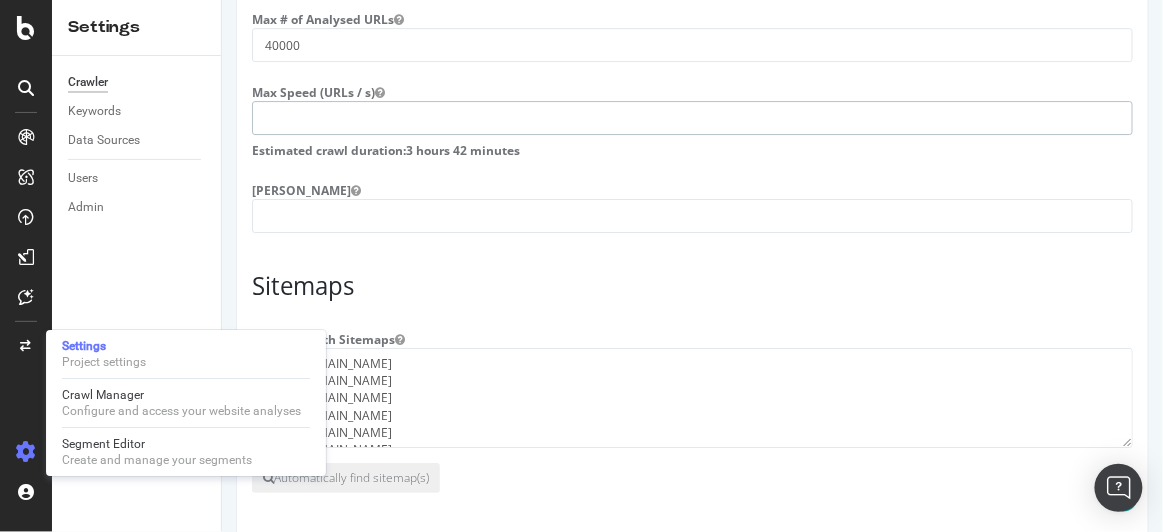 type on "2" 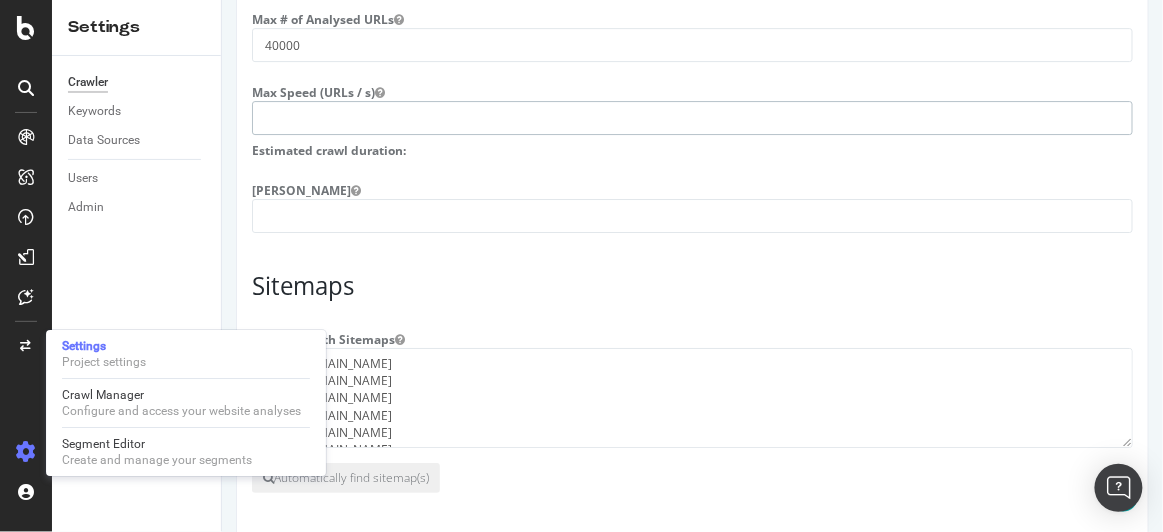 type on "3" 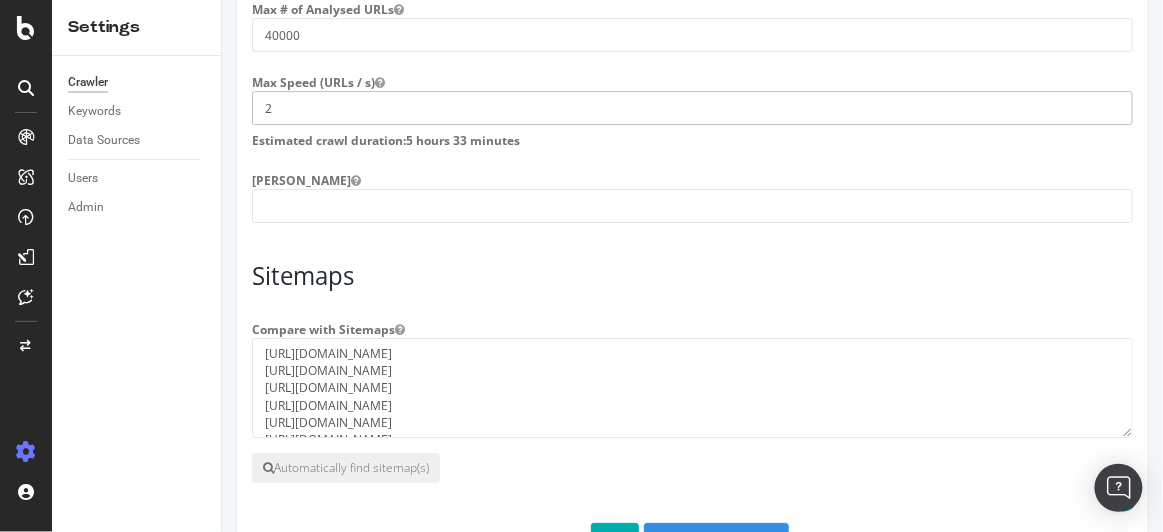 scroll, scrollTop: 1583, scrollLeft: 0, axis: vertical 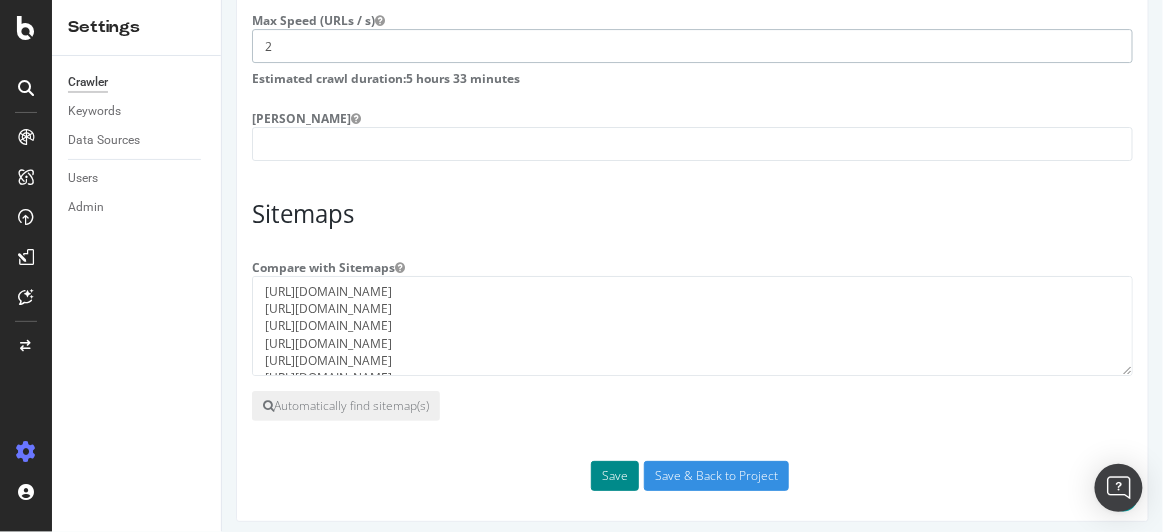 type on "2" 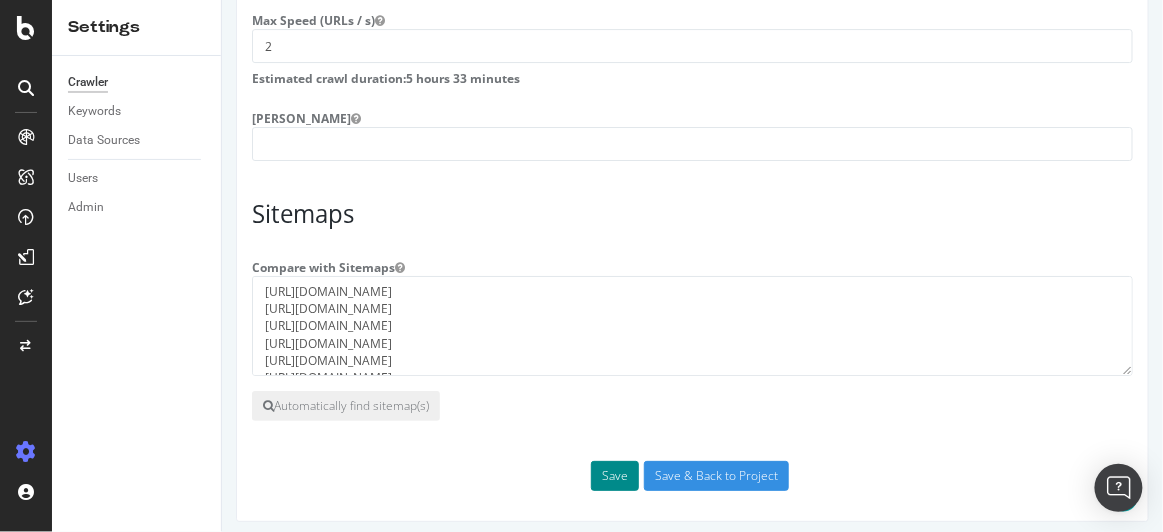 click on "Save" at bounding box center [614, 476] 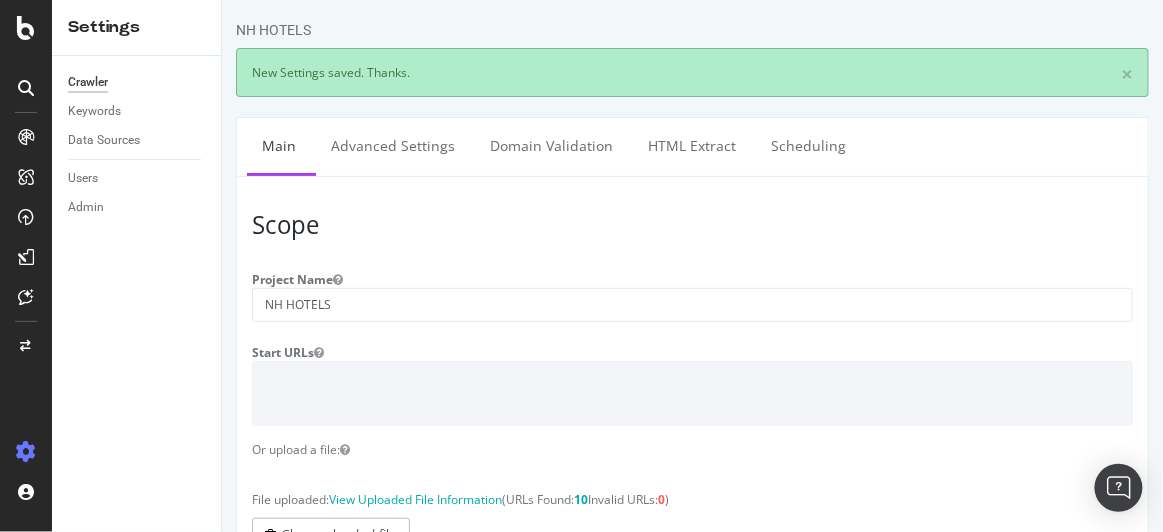 scroll, scrollTop: 0, scrollLeft: 0, axis: both 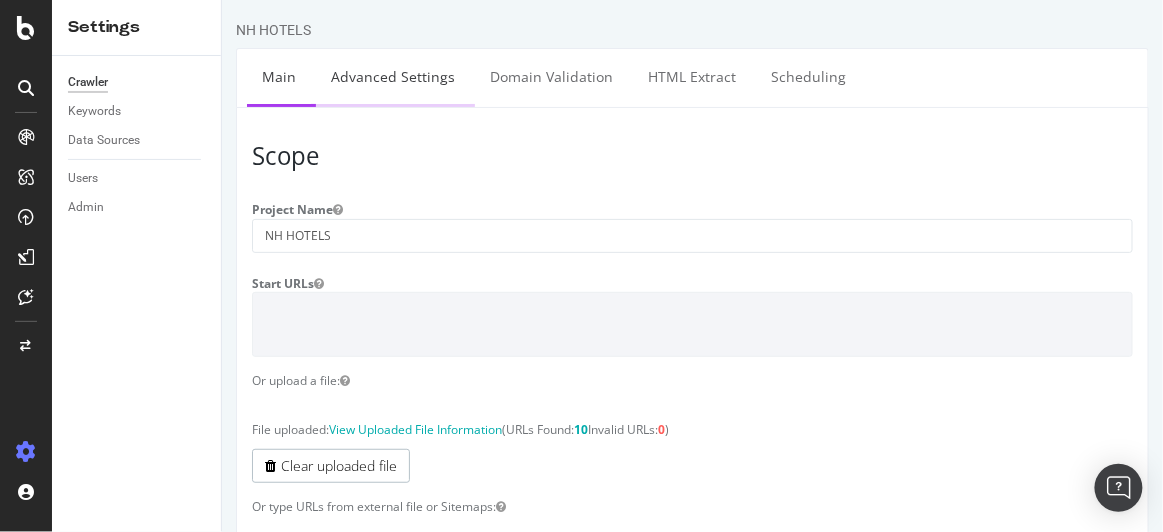 click on "Advanced Settings" at bounding box center [392, 76] 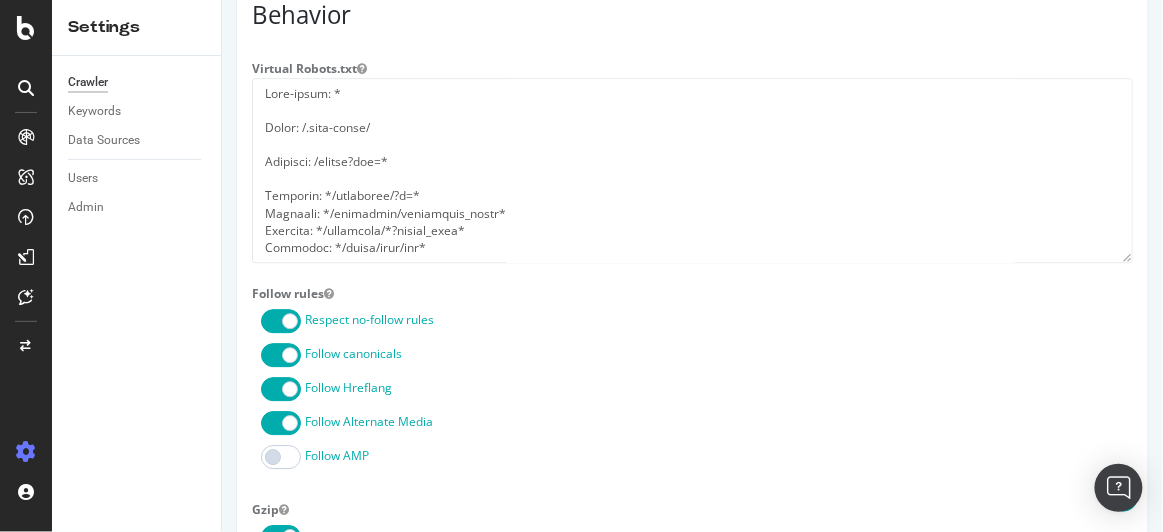 scroll, scrollTop: 1190, scrollLeft: 0, axis: vertical 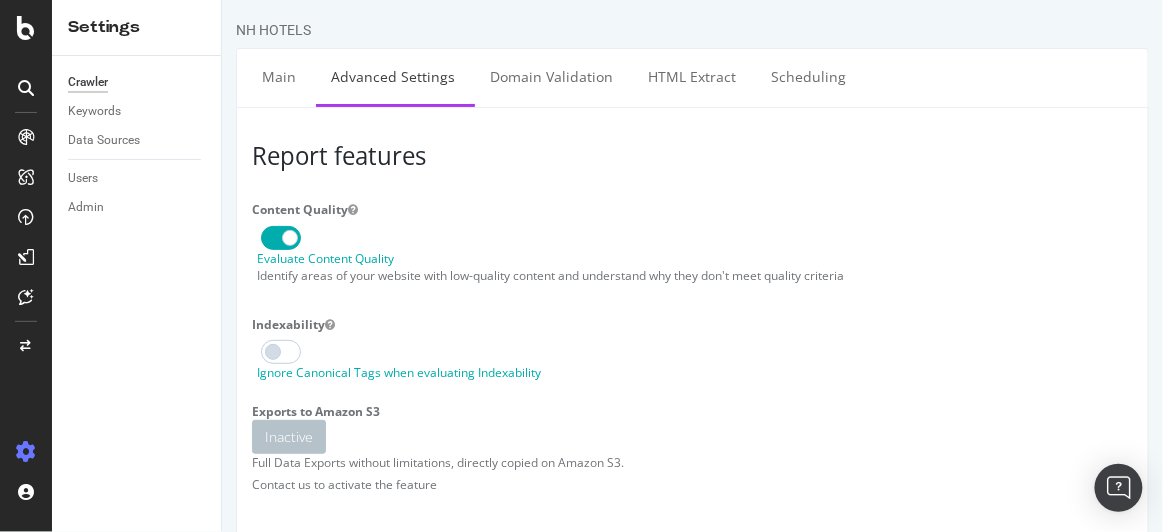 drag, startPoint x: 569, startPoint y: 143, endPoint x: 223, endPoint y: -80, distance: 411.63696 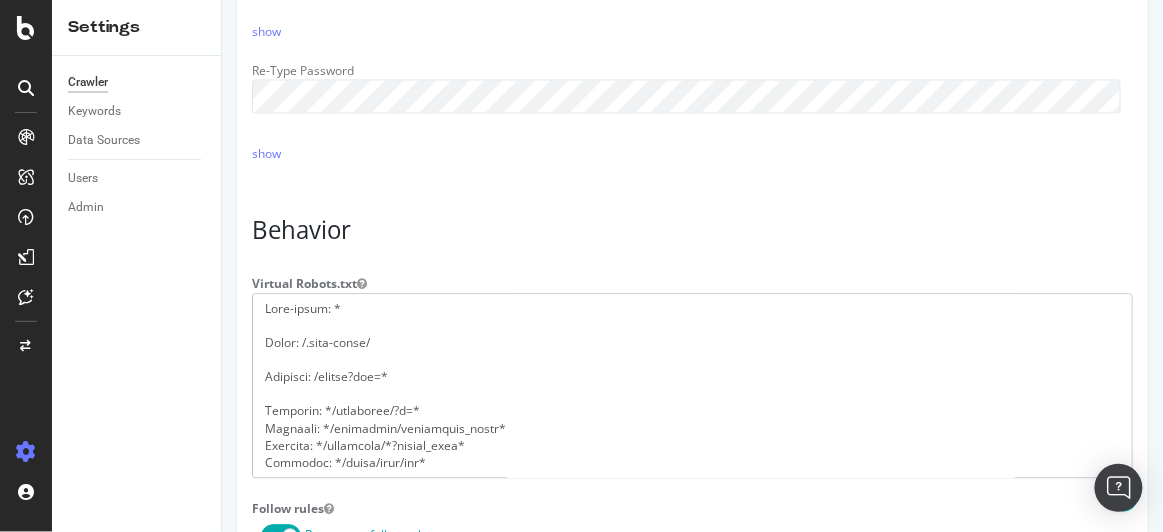 scroll, scrollTop: 975, scrollLeft: 0, axis: vertical 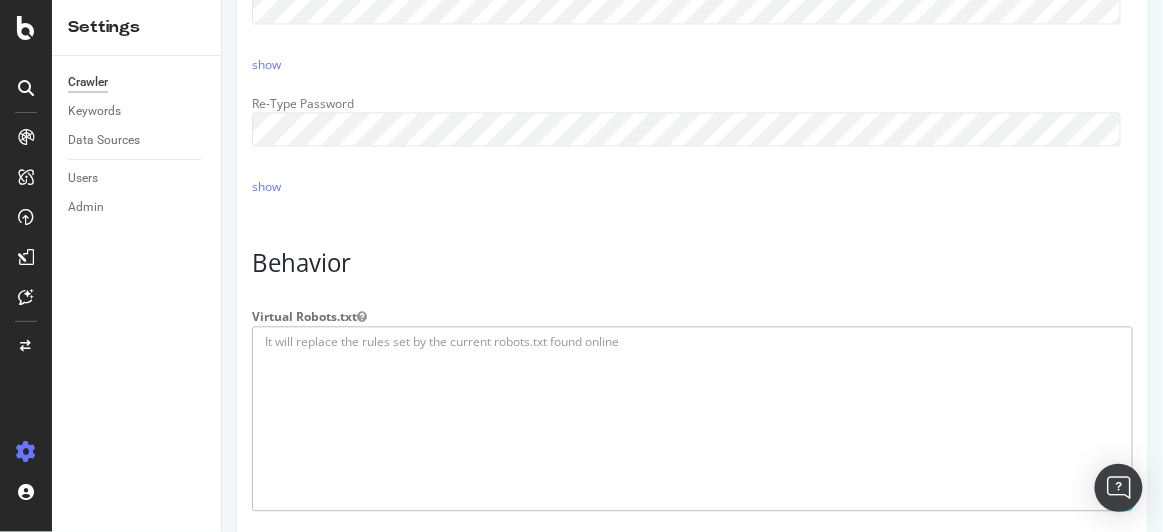 paste on "User-agent: *
Allow: /.well-known/
Disallow: /change?url=*
Disallow: */corporate/?s=*
Disallow: */corporate/governance_years*
Disallow: */corporate/*?filter_news*
Disallow: */nhpro/blog/tag*
Disallow: */eKomi/*
Disallow: */rest/auto/autocompleteLanding*
Disallow: /*jsonCurrency
Disallow: /fr/*/chambres/
Disallow: /en/*/rooms/
Disallow: /es/*/habitaciones/
Disallow: /co/*/habitaciones/
Disallow: /mx/*/habitaciones/
Disallow: /ar/*/habitaciones/
Disallow: /it/*/camere/
Disallow: /nl/*/kamers/
Disallow: /de/*/[PERSON_NAME]/
Disallow: /pt/*/quartos/
Disallow: */fr/hotel/*/offres
Disallow: */en/hotel/*/deals
Disallow: */es/hotel/*/ofertas
Disallow: */co/hotel/*/ofertas
Disallow: */mx/hotel/*/ofertas
Disallow: */ar/hotel/*/ofertas
Disallow: */it/hotel/*/promozioni
Disallow: */nl/hotel/*/aanbiedingen
Disallow: */de/hotel/*/angebote
Disallow: */pt/hotel/*/promocoes
Disallow: */node/
Disallow: */resources/
Disallow: */auth/*
Disallow: */newsletter/success
Disallow: */getUserDataGEOIP
Disallow: */rest/trip/tripa..." 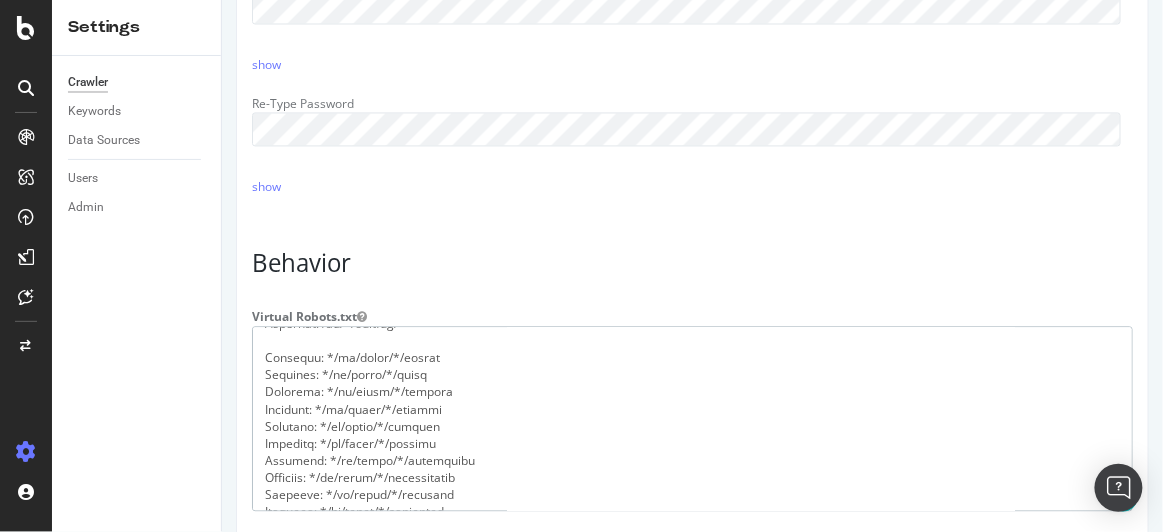 scroll, scrollTop: 0, scrollLeft: 0, axis: both 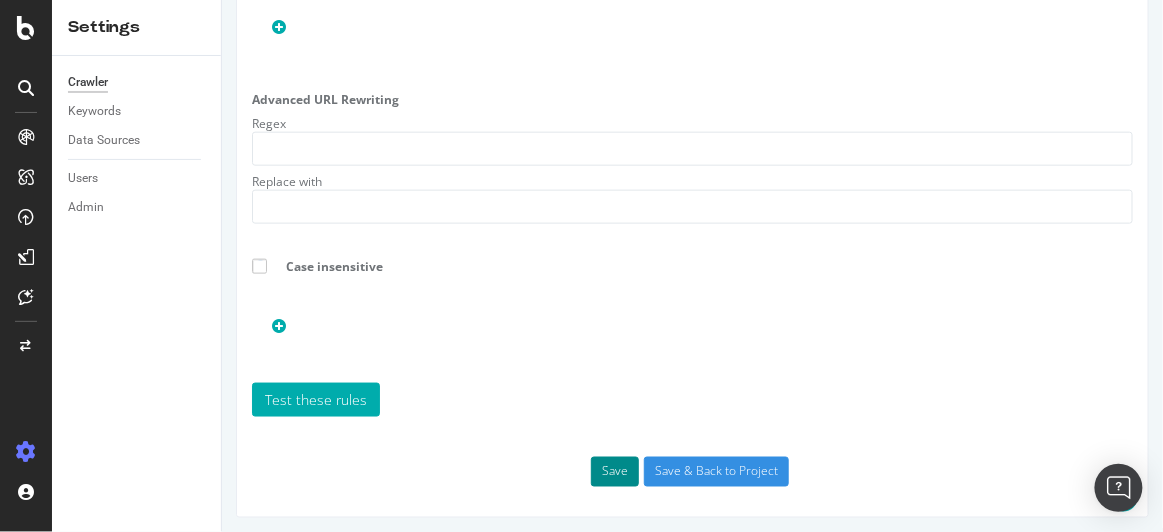 type on "User-agent: *
Allow: /.well-known/
Disallow: /change?url=*
Disallow: */corporate/?s=*
Disallow: */corporate/governance_years*
Disallow: */corporate/*?filter_news*
Disallow: */nhpro/blog/tag*
Disallow: */eKomi/*
Disallow: */rest/auto/autocompleteLanding*
Disallow: /*jsonCurrency
Disallow: /fr/*/chambres/
Disallow: /en/*/rooms/
Disallow: /es/*/habitaciones/
Disallow: /co/*/habitaciones/
Disallow: /mx/*/habitaciones/
Disallow: /ar/*/habitaciones/
Disallow: /it/*/camere/
Disallow: /nl/*/kamers/
Disallow: /de/*/[PERSON_NAME]/
Disallow: /pt/*/quartos/
Disallow: */fr/hotel/*/offres
Disallow: */en/hotel/*/deals
Disallow: */es/hotel/*/ofertas
Disallow: */co/hotel/*/ofertas
Disallow: */mx/hotel/*/ofertas
Disallow: */ar/hotel/*/ofertas
Disallow: */it/hotel/*/promozioni
Disallow: */nl/hotel/*/aanbiedingen
Disallow: */de/hotel/*/angebote
Disallow: */pt/hotel/*/promocoes
Disallow: */node/
Disallow: */resources/
Disallow: */auth/*
Disallow: */newsletter/success
Disallow: */getUserDataGEOIP
Disallow: */rest/trip/tripa..." 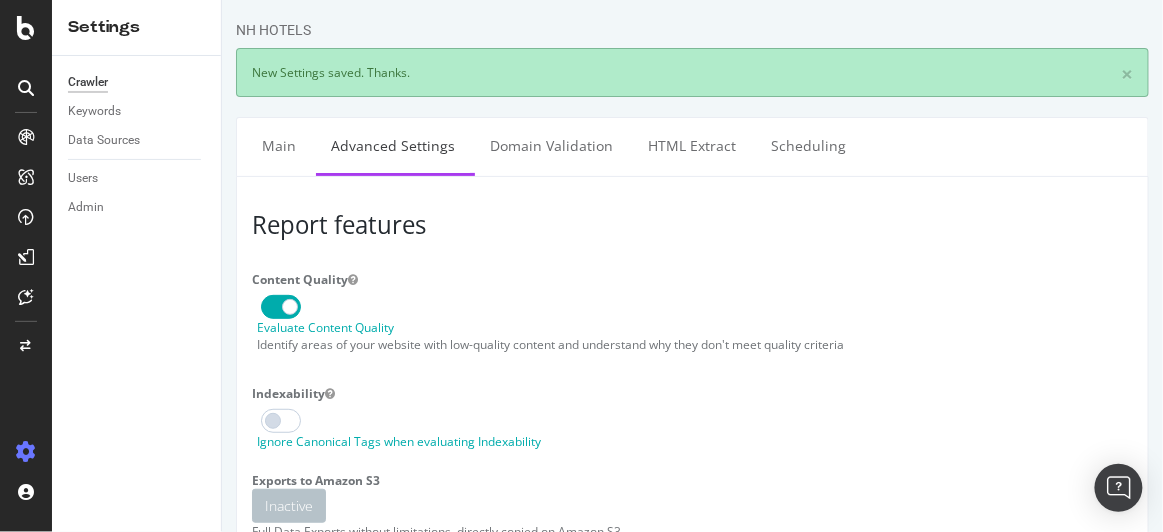 scroll, scrollTop: 0, scrollLeft: 0, axis: both 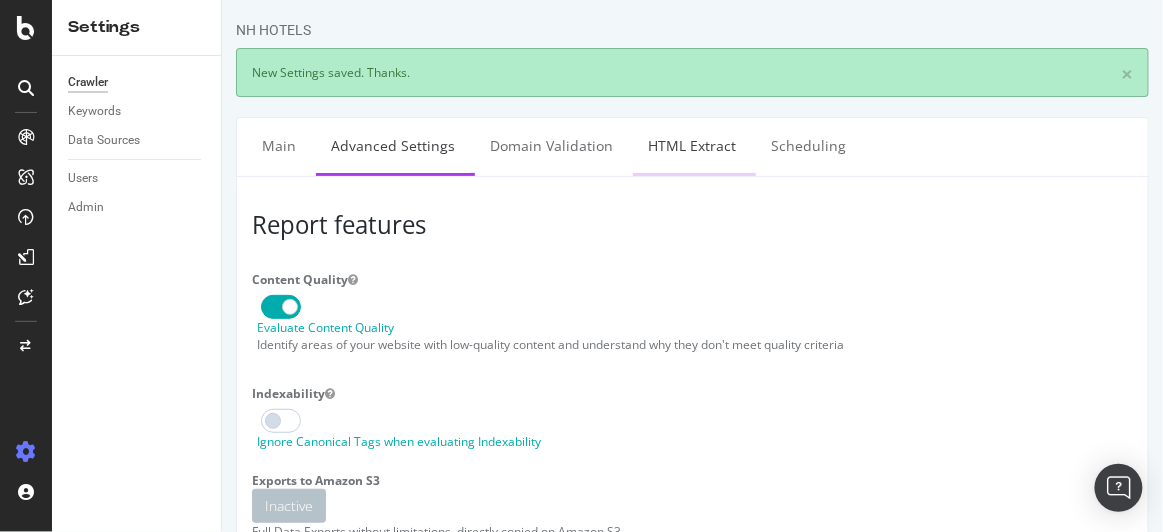 click on "HTML Extract" at bounding box center (691, 145) 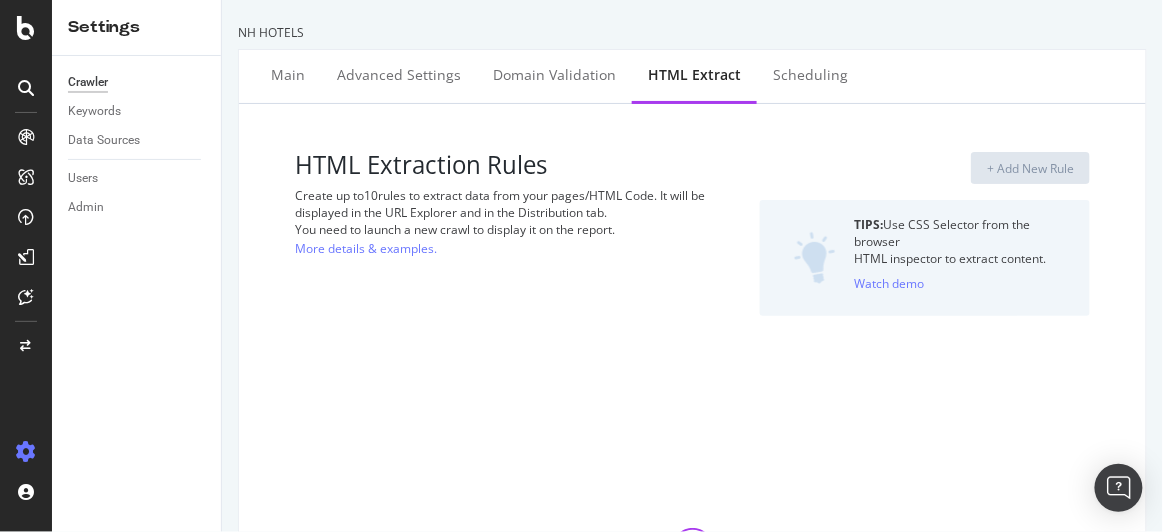 select on "exist" 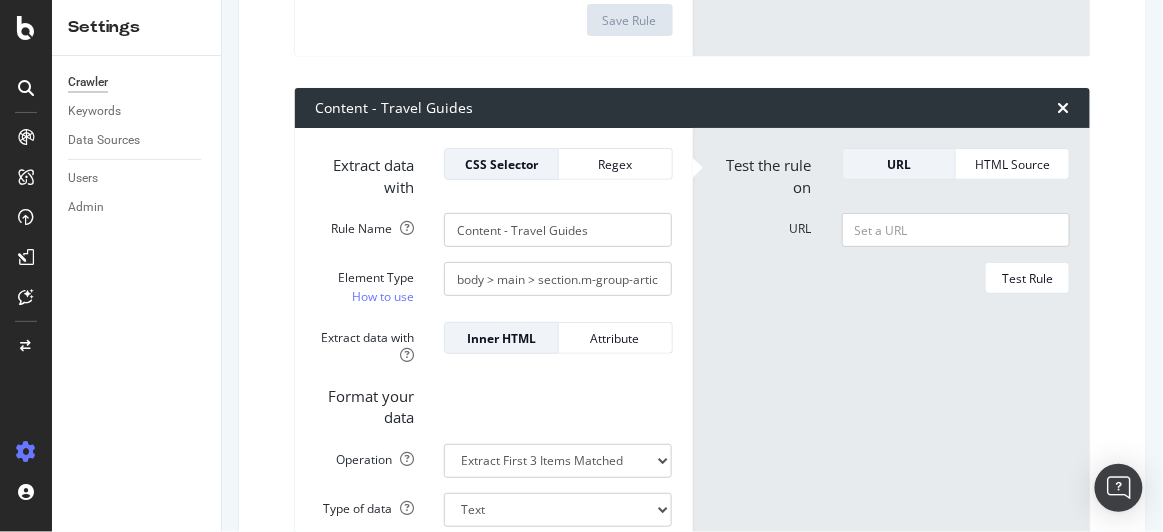scroll, scrollTop: 1899, scrollLeft: 0, axis: vertical 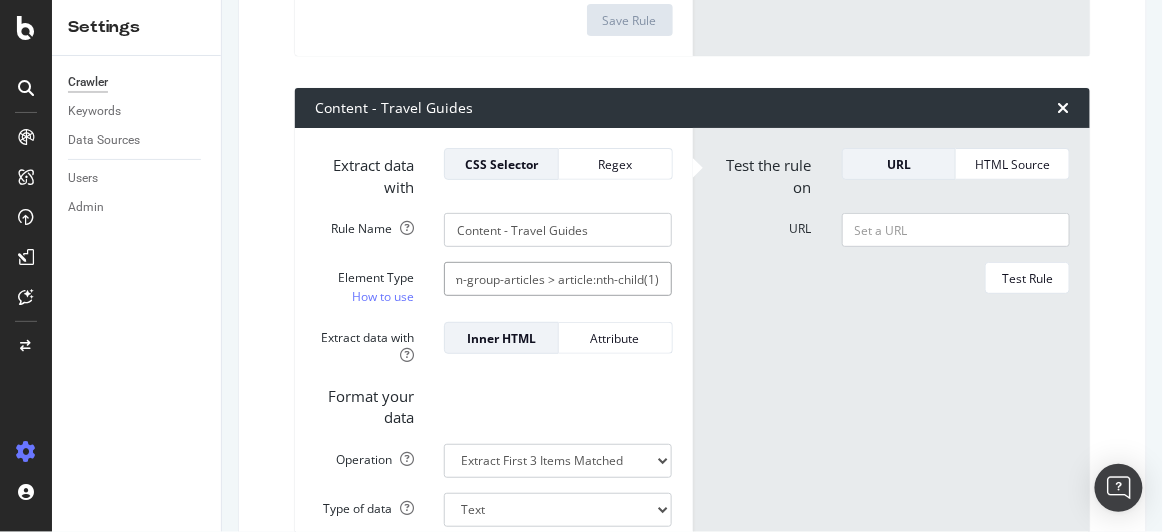 drag, startPoint x: 586, startPoint y: 278, endPoint x: 749, endPoint y: 286, distance: 163.1962 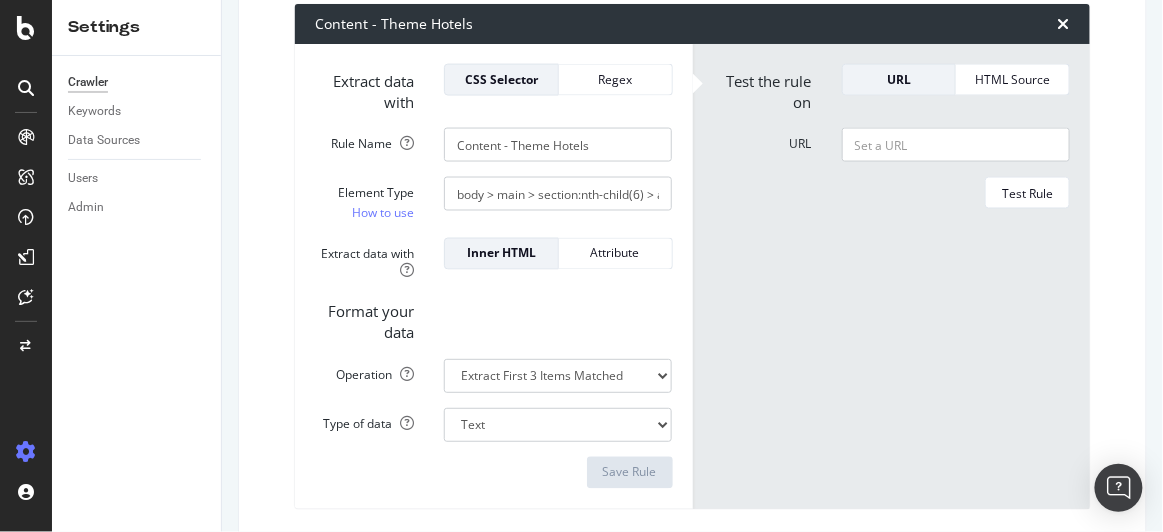 scroll, scrollTop: 2523, scrollLeft: 0, axis: vertical 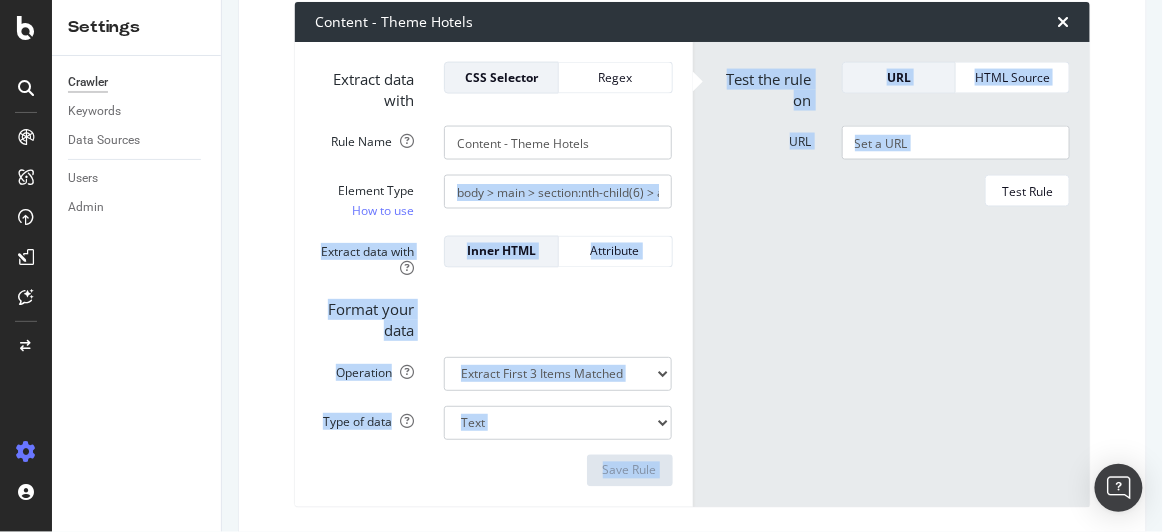 drag, startPoint x: 573, startPoint y: 209, endPoint x: 761, endPoint y: 222, distance: 188.44893 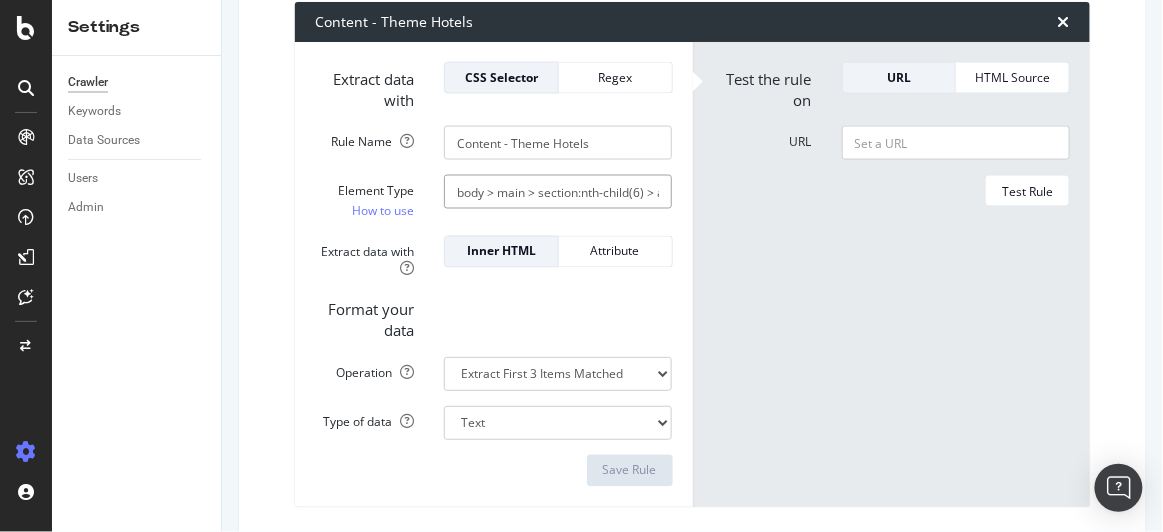 scroll, scrollTop: 0, scrollLeft: 37, axis: horizontal 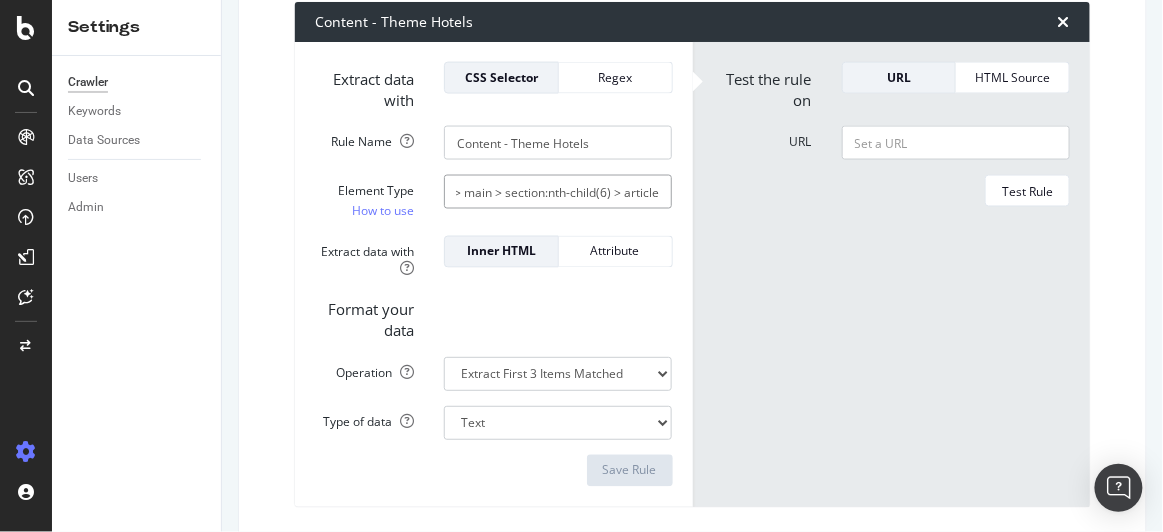drag, startPoint x: 606, startPoint y: 176, endPoint x: 766, endPoint y: 188, distance: 160.44937 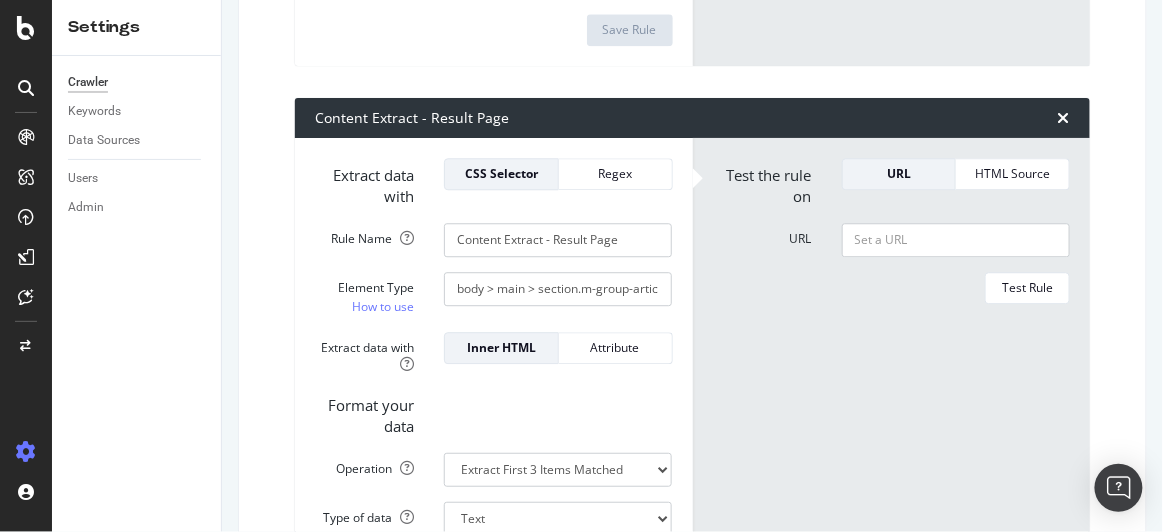 scroll, scrollTop: 3168, scrollLeft: 0, axis: vertical 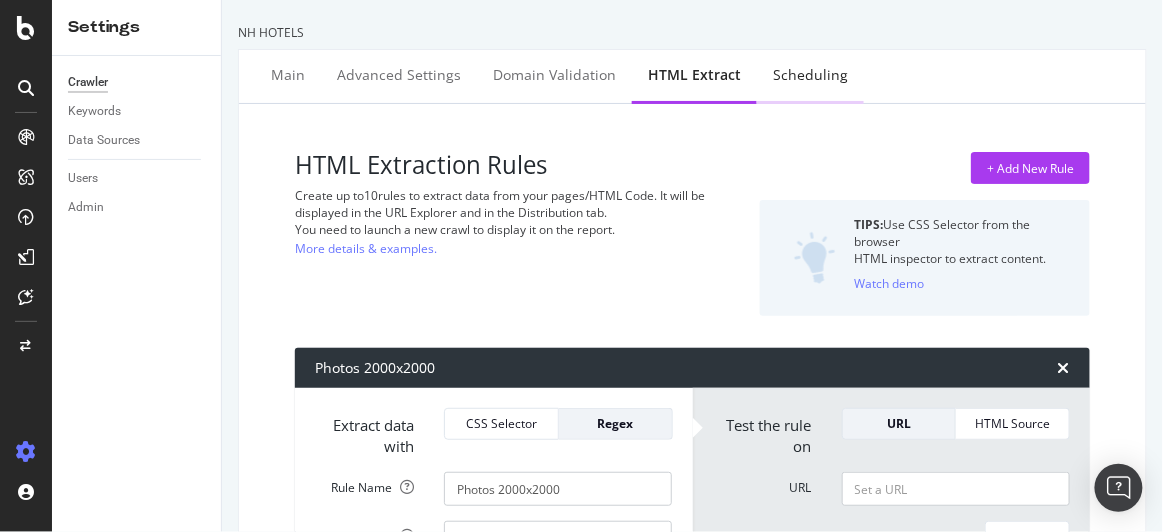 click on "Scheduling" at bounding box center [810, 75] 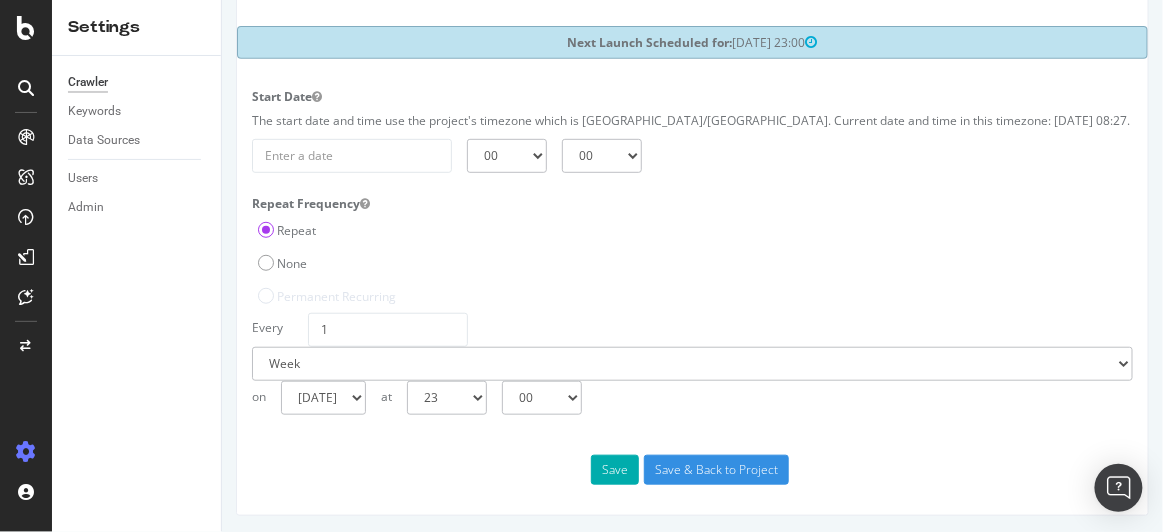 scroll, scrollTop: 184, scrollLeft: 0, axis: vertical 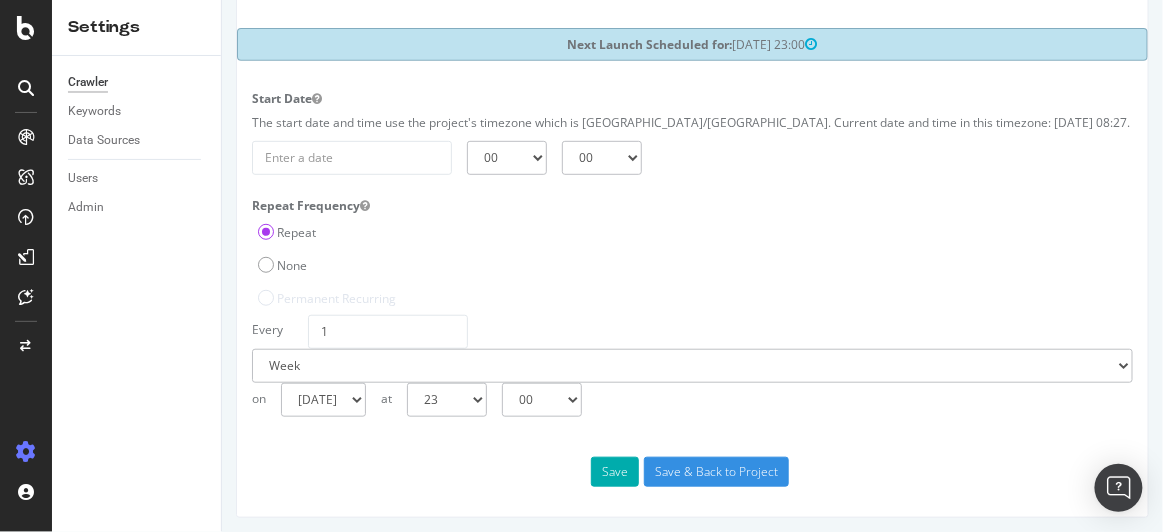 click on "None" at bounding box center [691, 263] 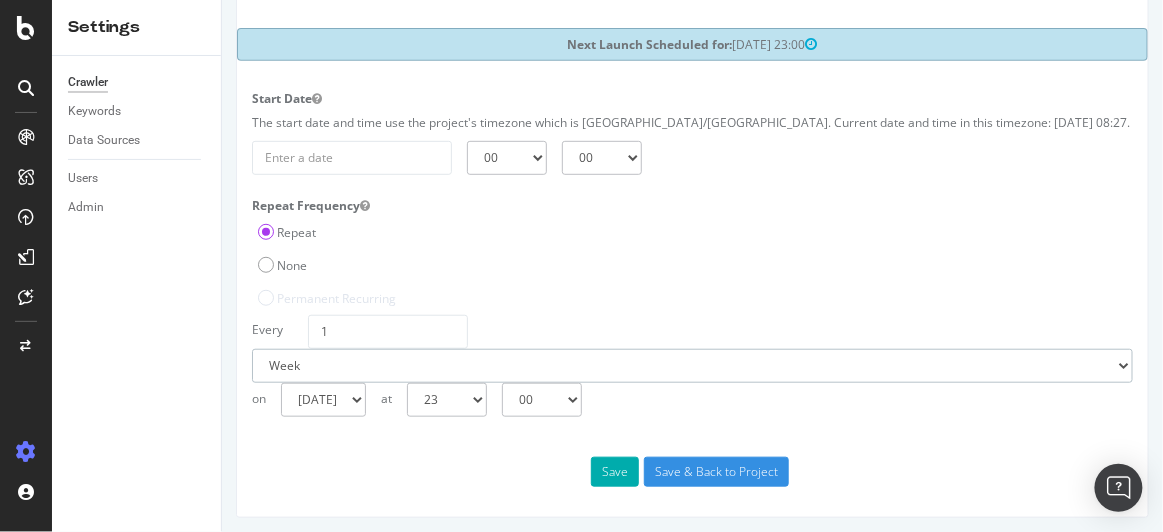 click on "Day Week Month" at bounding box center (691, 366) 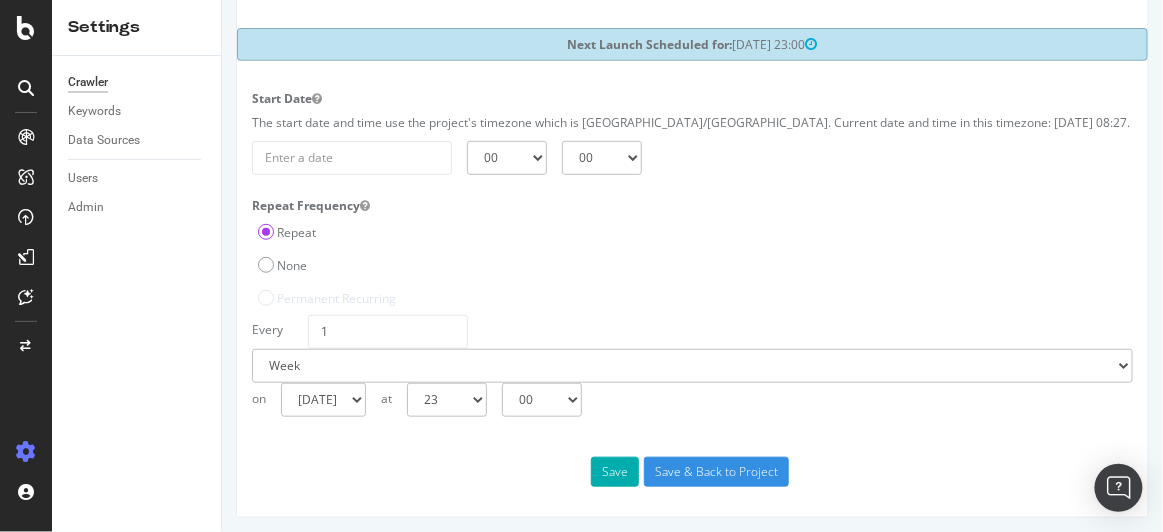click on "None" at bounding box center (691, 263) 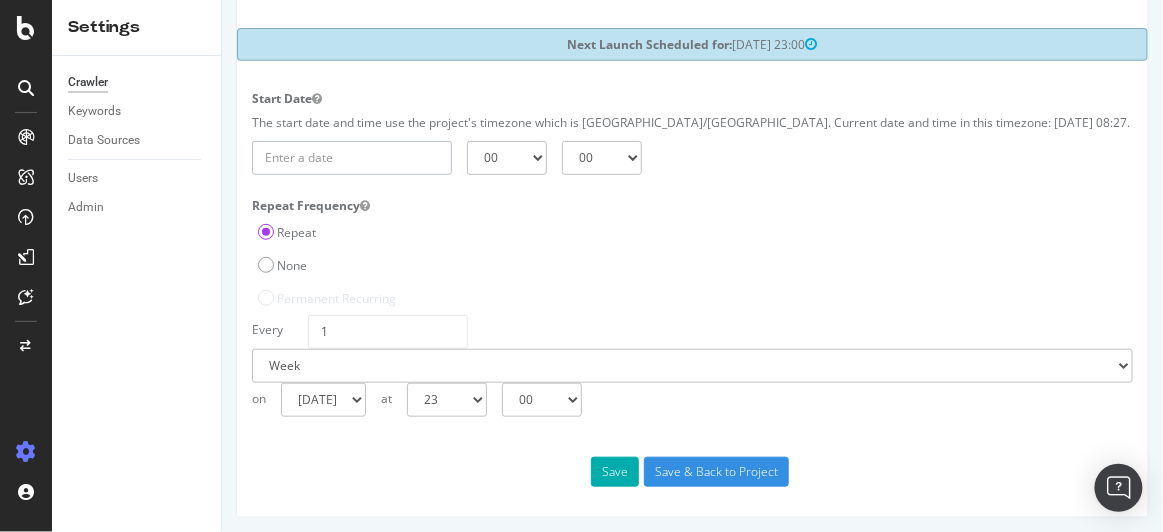 type on "[DATE]" 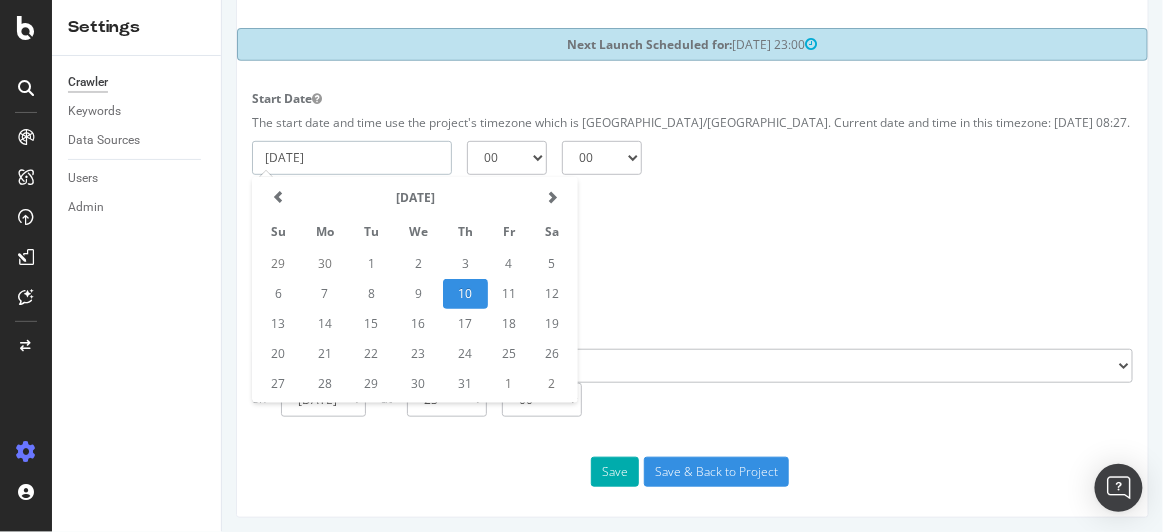 click on "[DATE]" at bounding box center [351, 158] 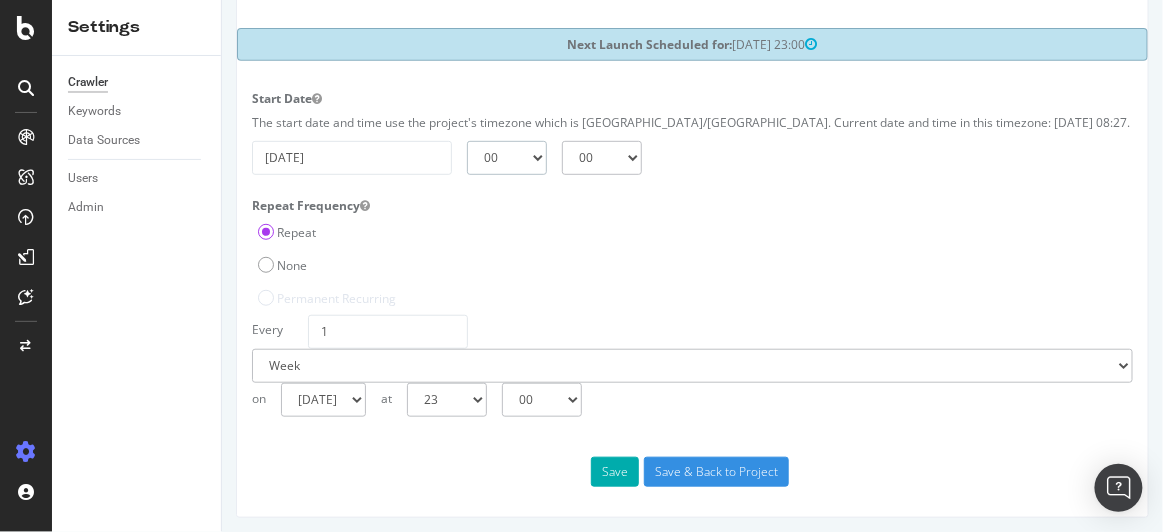 click on "00 01 02 03 04 05 06 07 08 09 10 11 12 13 14 15 16 17 18 19 20 21 22 23" at bounding box center [506, 158] 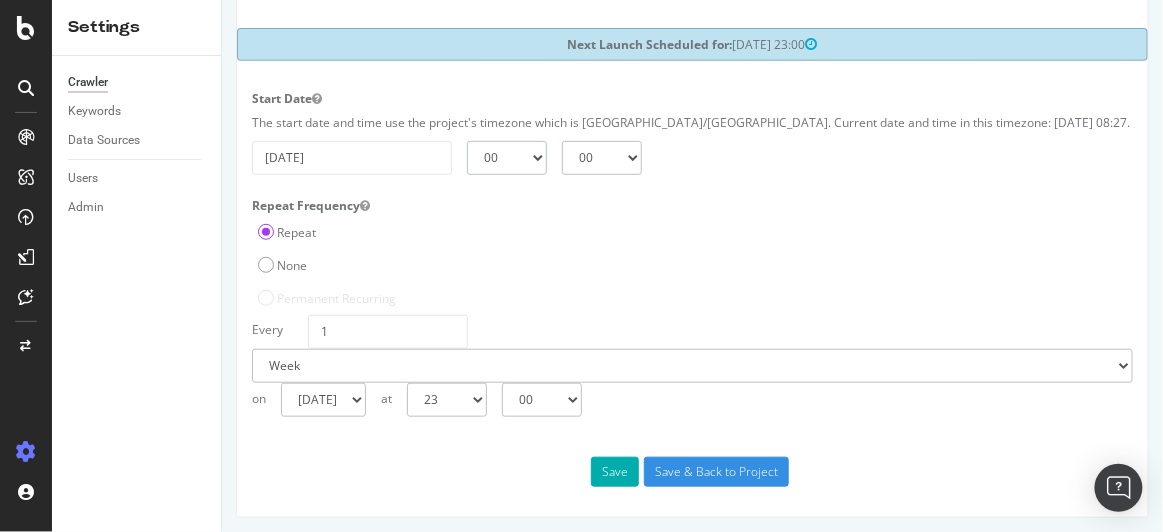 select on "8" 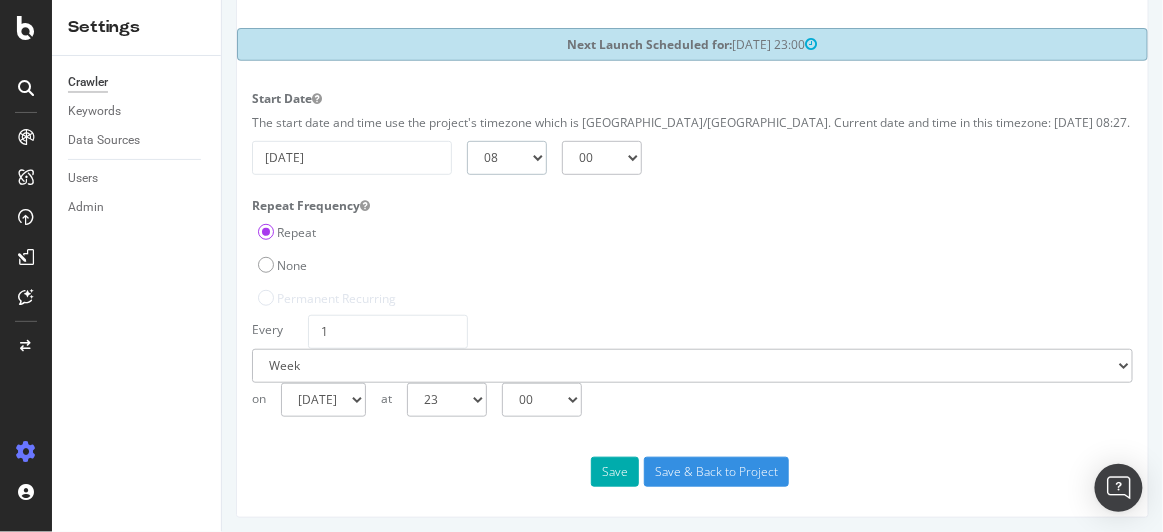 click on "00 01 02 03 04 05 06 07 08 09 10 11 12 13 14 15 16 17 18 19 20 21 22 23" at bounding box center [506, 158] 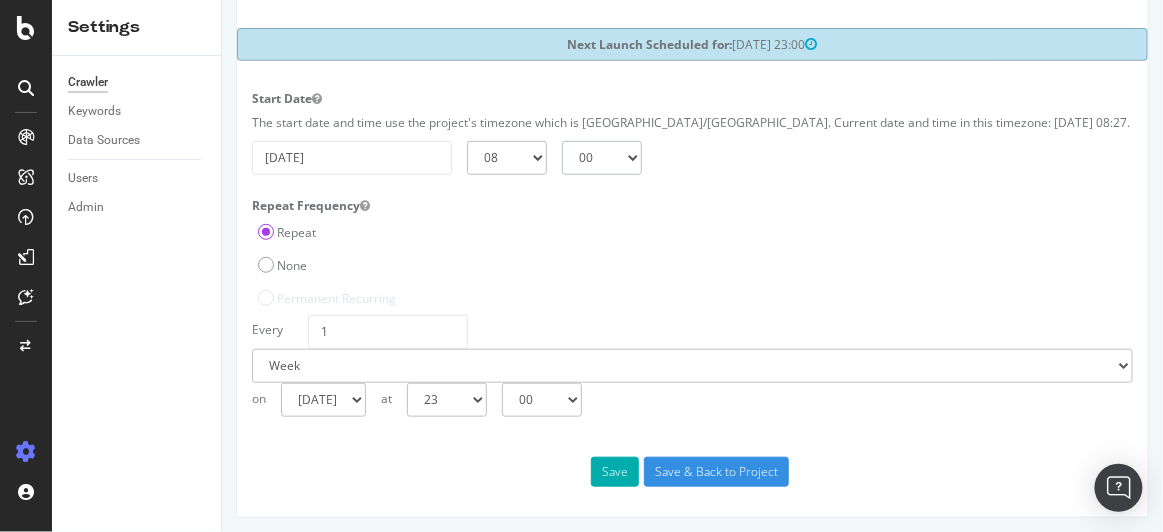 click on "00 15 30 45" at bounding box center (601, 158) 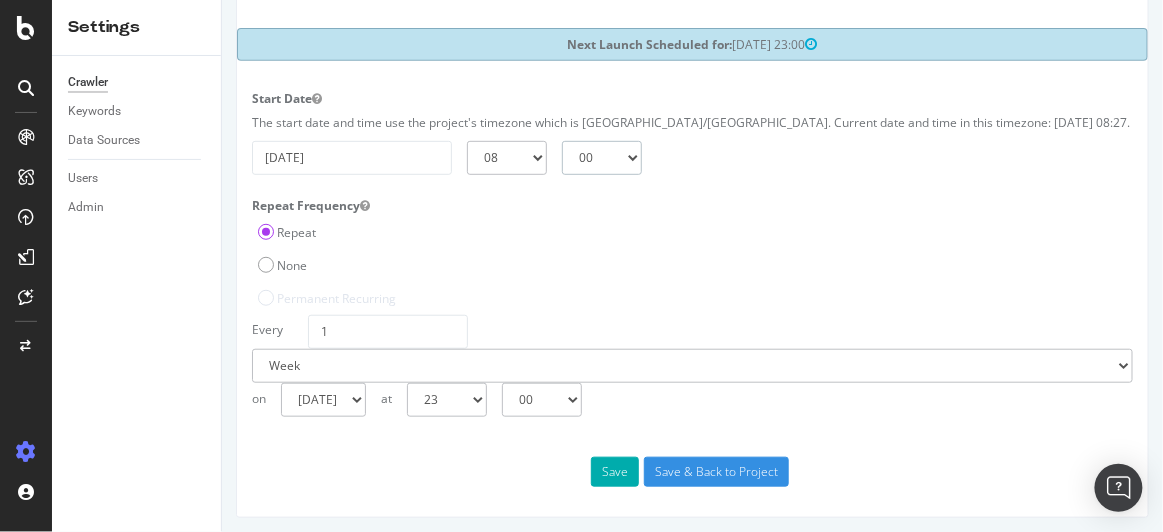 select on "30" 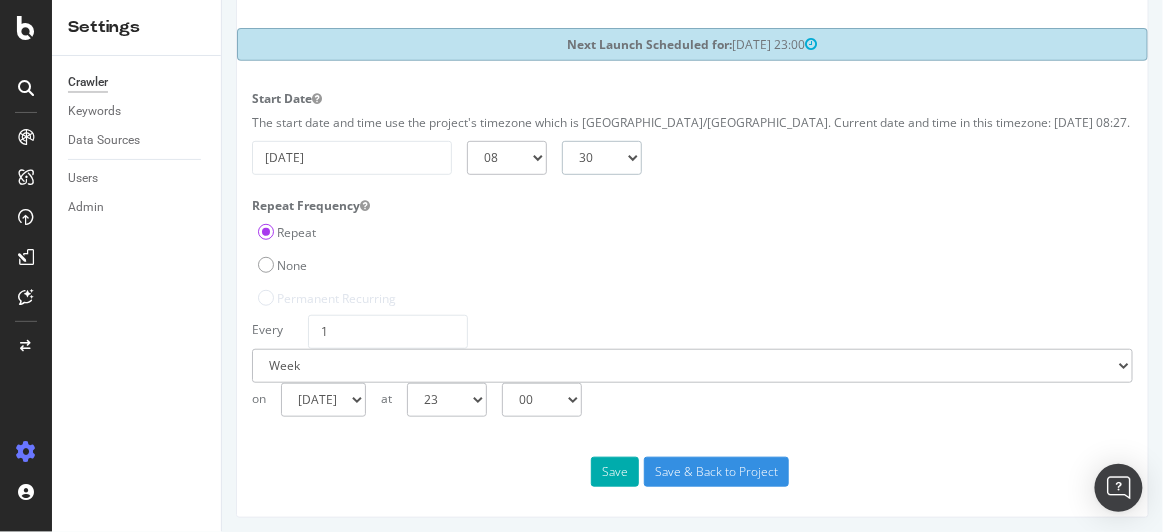 click on "00 15 30 45" at bounding box center [601, 158] 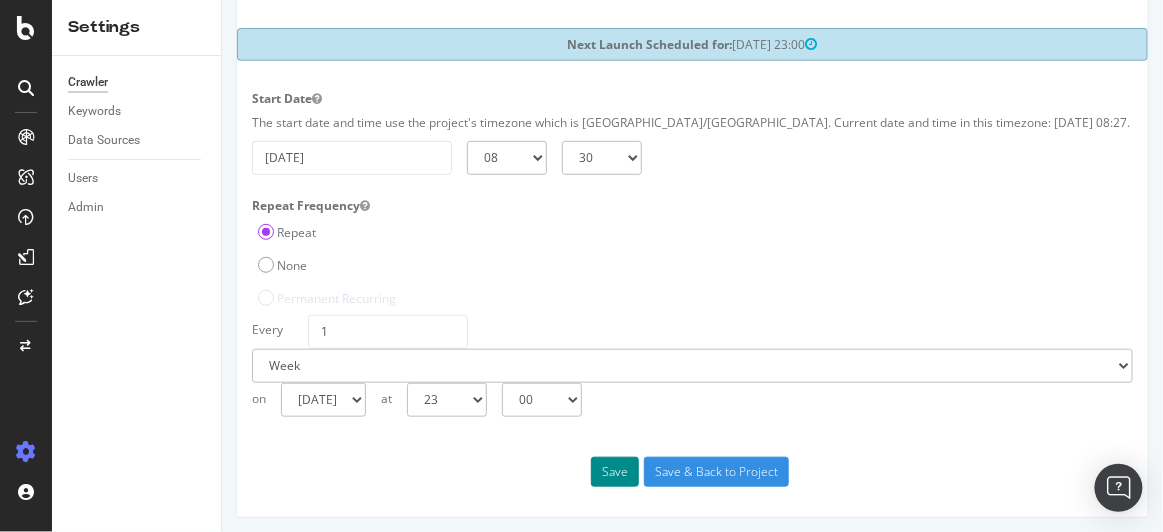 click on "Save" at bounding box center (614, 472) 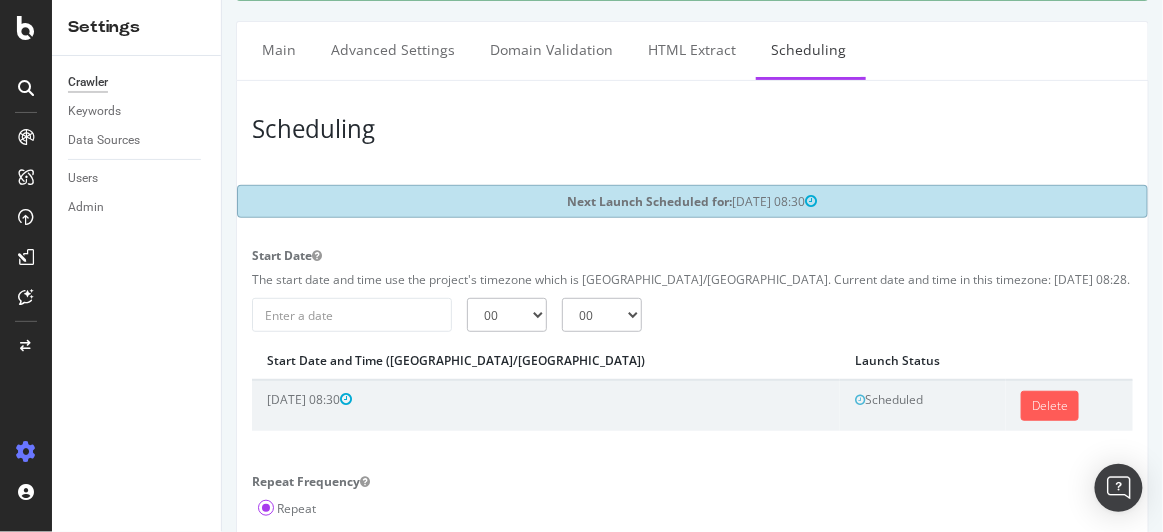 scroll, scrollTop: 92, scrollLeft: 0, axis: vertical 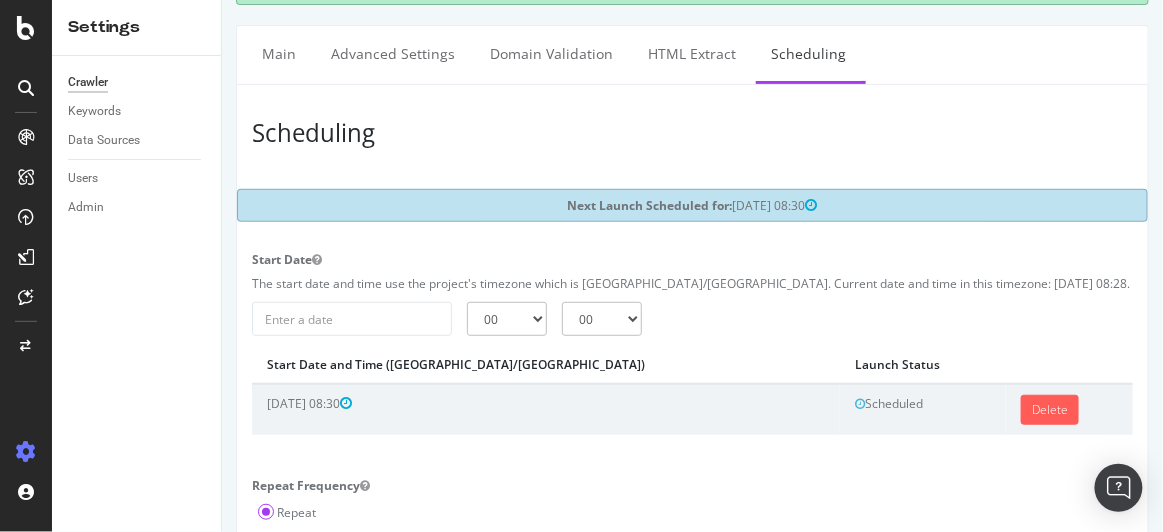 click at bounding box center [26, 88] 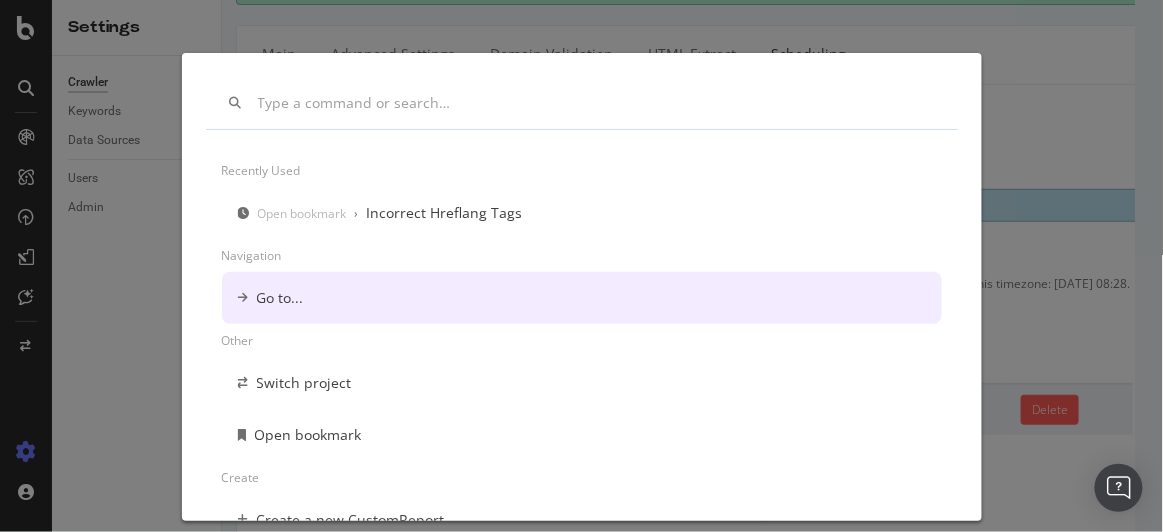 scroll, scrollTop: 229, scrollLeft: 0, axis: vertical 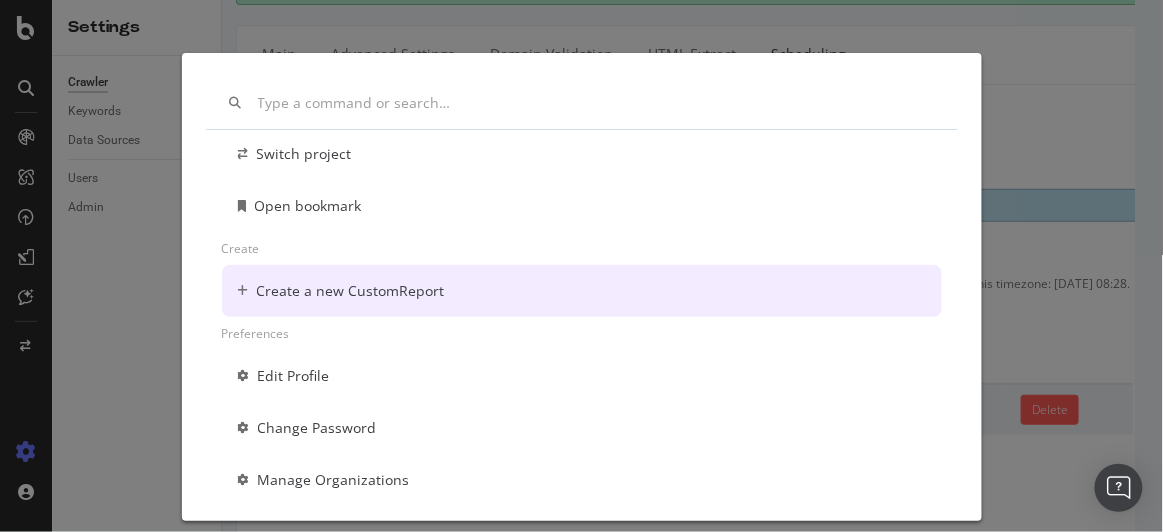click on "Other Switch project Open bookmark Create Create a new CustomReport Preferences Edit Profile Change Password Manage Organizations Navigate with  ↑  and  ↓ Enter   to jump" 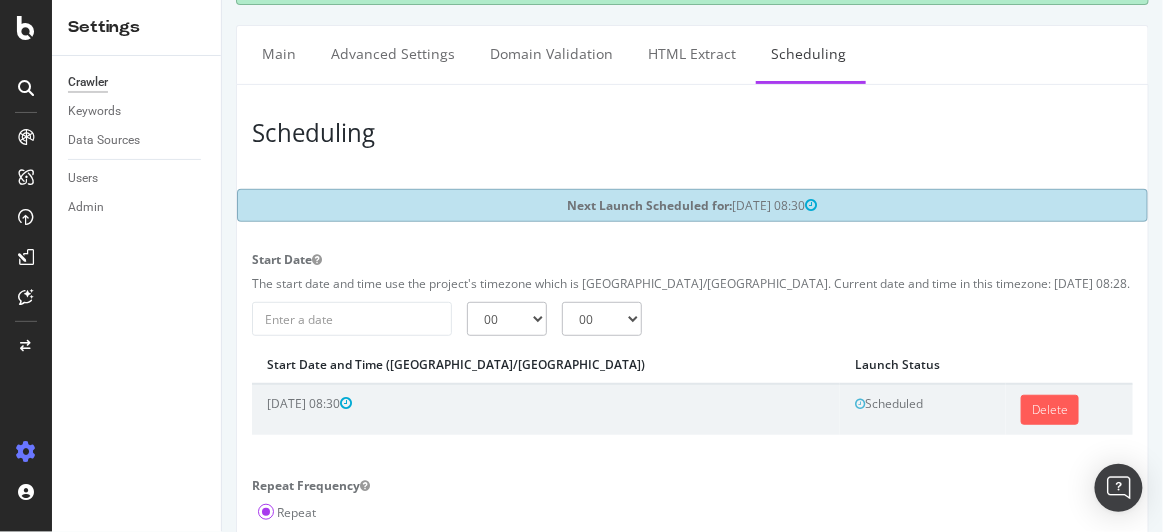click at bounding box center [26, 88] 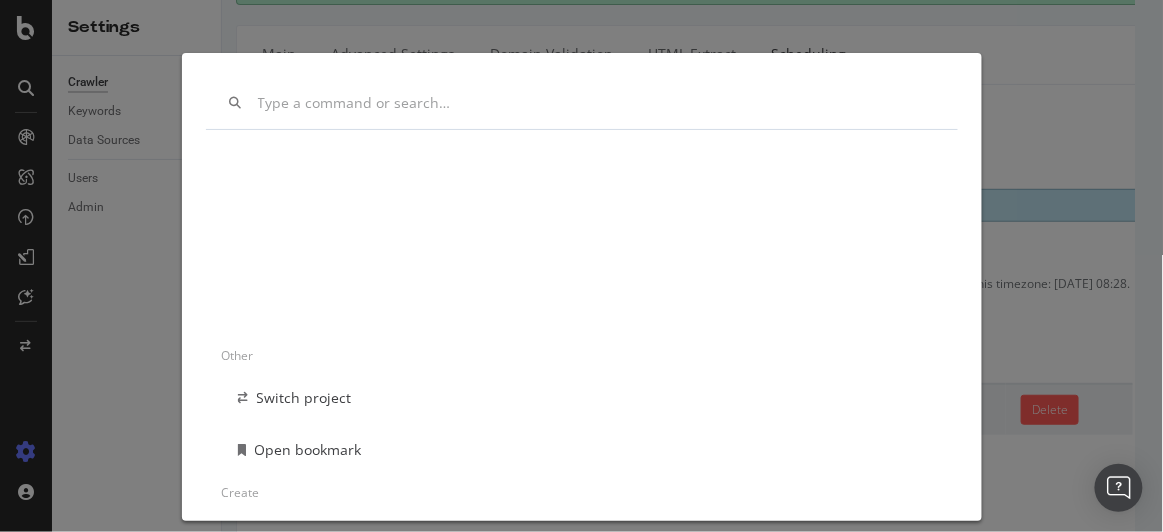 scroll, scrollTop: 0, scrollLeft: 0, axis: both 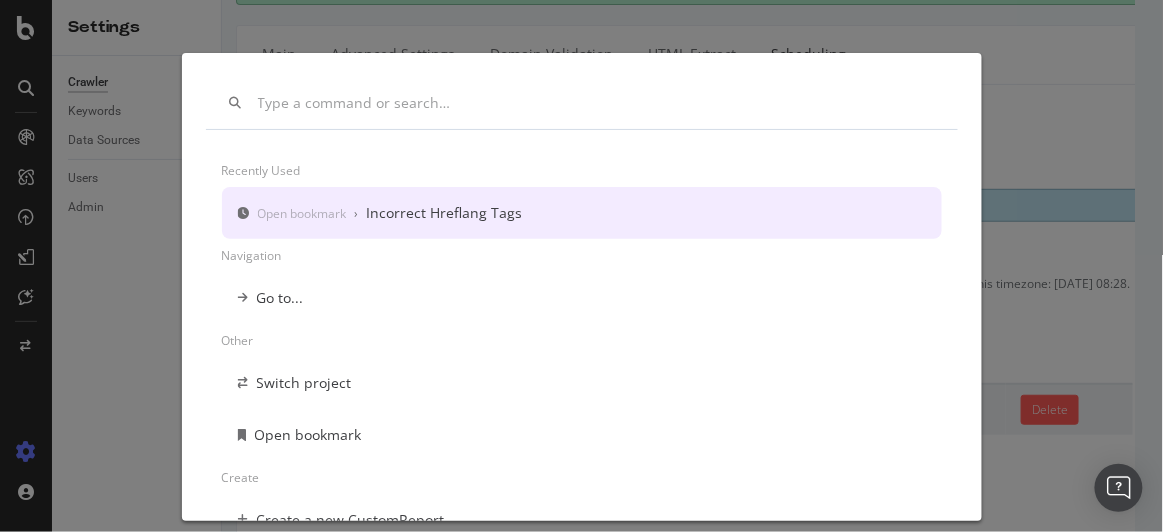 click on "Incorrect Hreflang Tags" at bounding box center [445, 213] 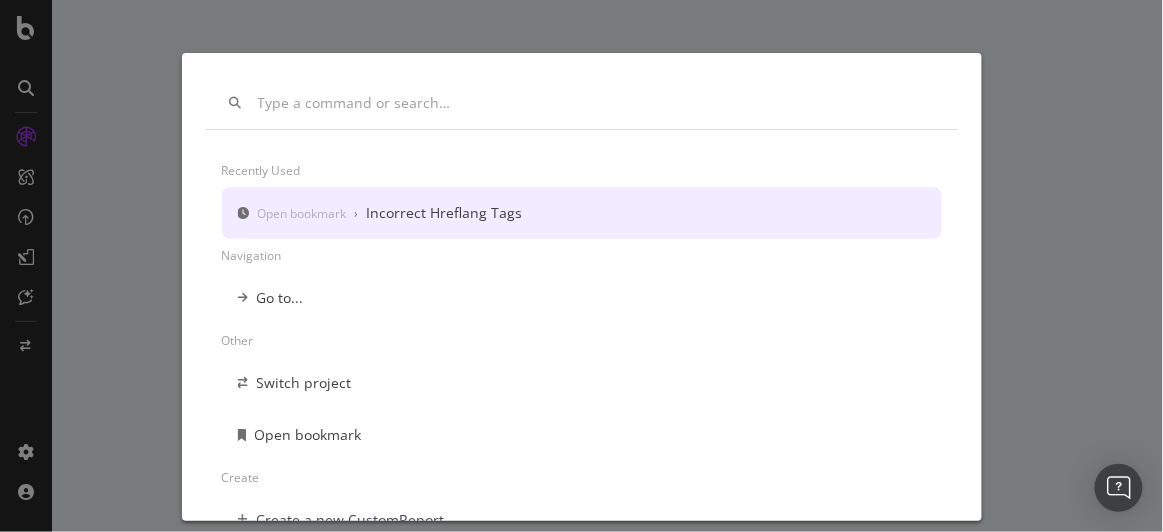 scroll, scrollTop: 0, scrollLeft: 0, axis: both 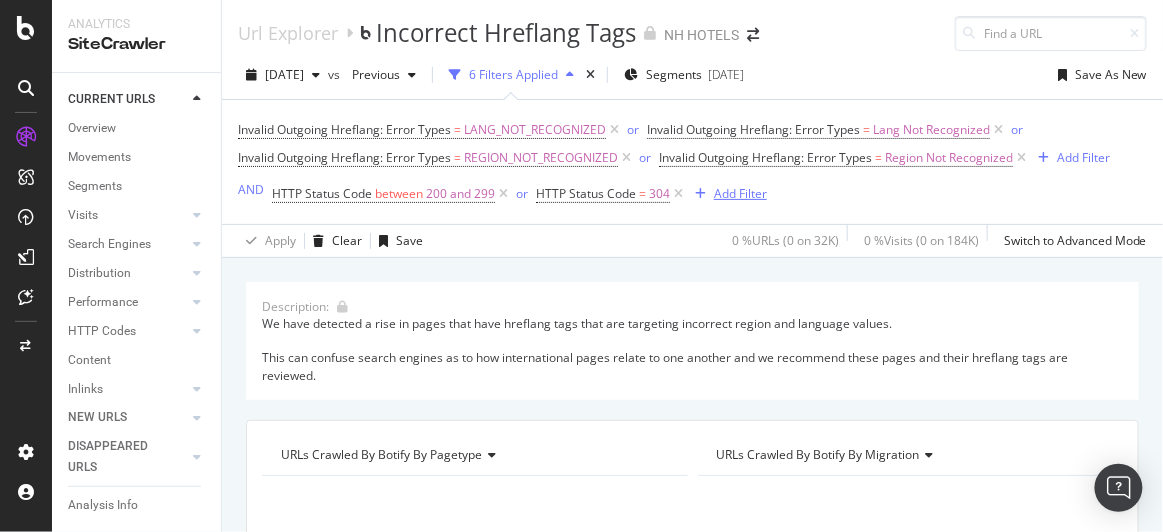 click at bounding box center [678, 194] 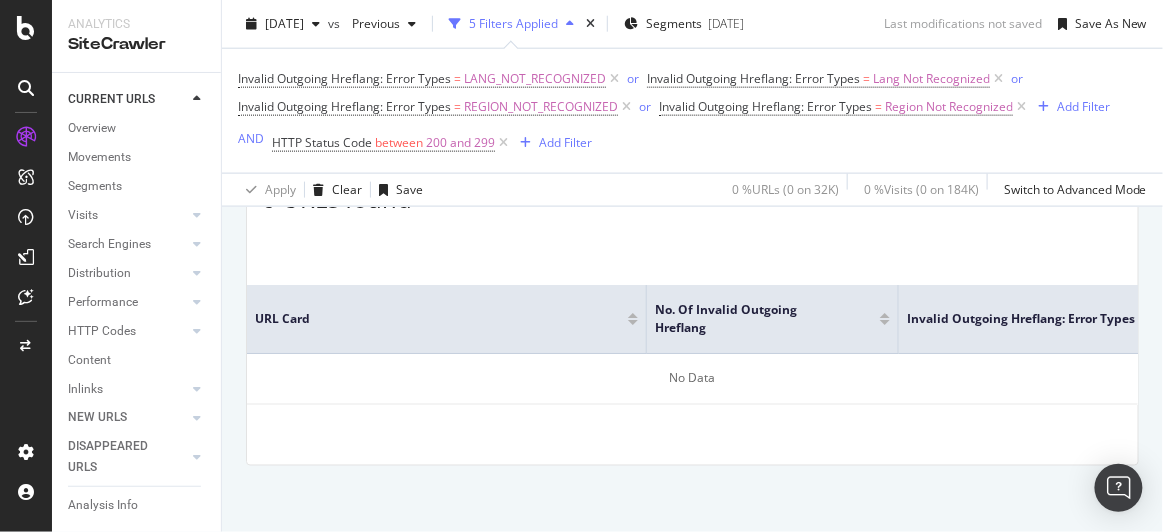 scroll, scrollTop: 0, scrollLeft: 0, axis: both 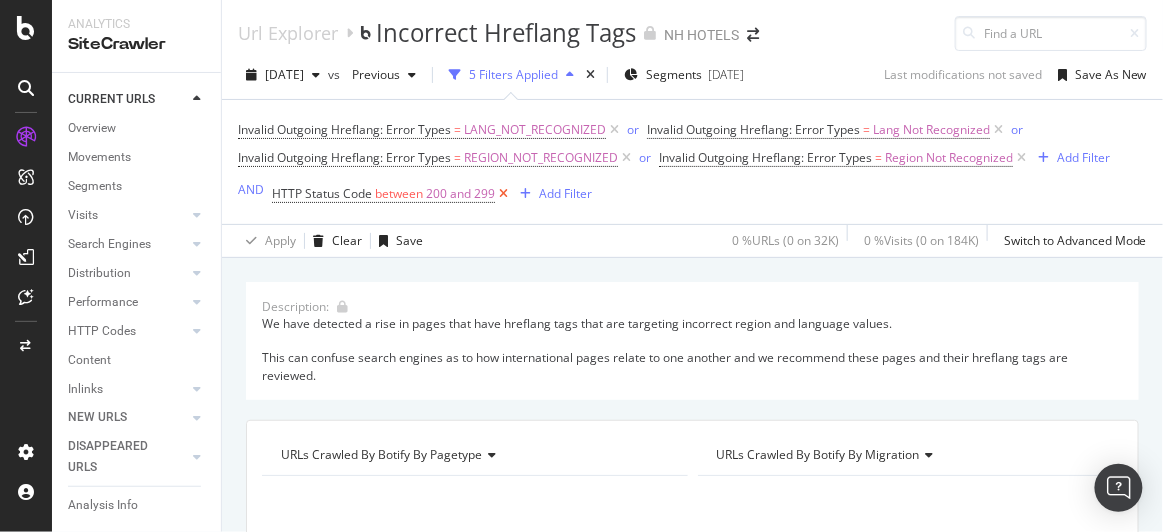 click at bounding box center [503, 194] 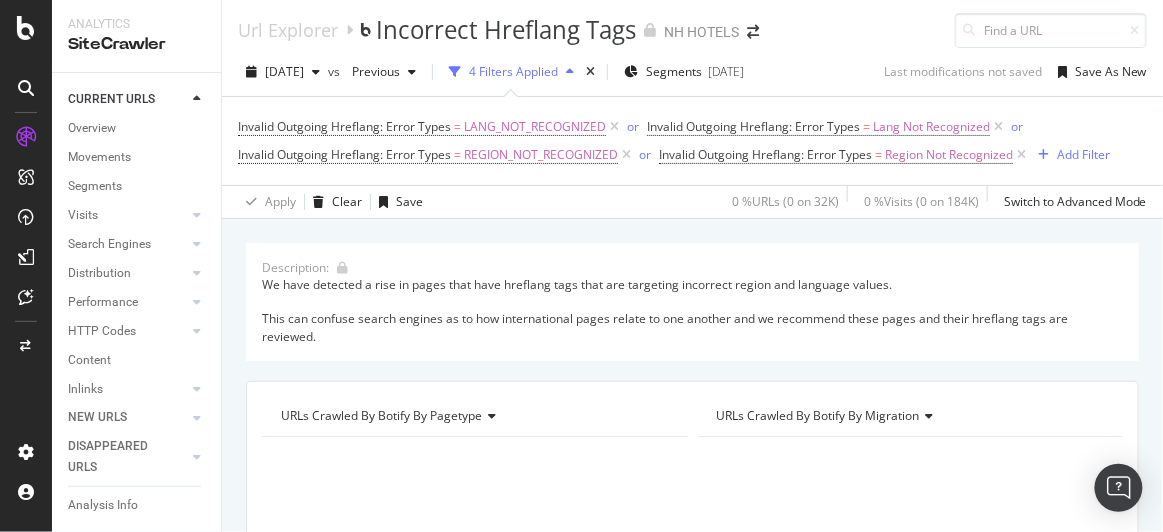 scroll, scrollTop: 0, scrollLeft: 0, axis: both 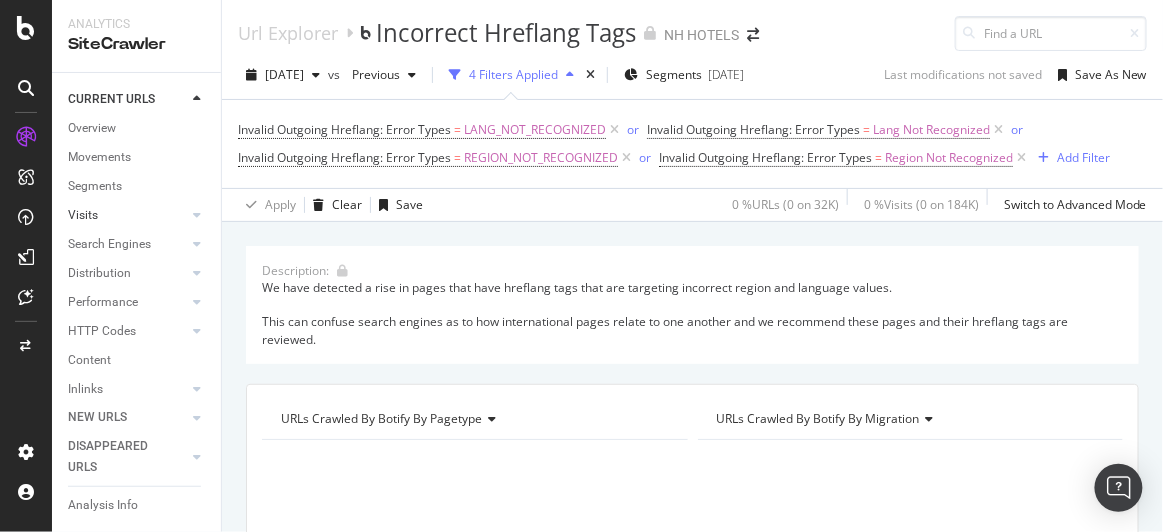 click on "Visits" at bounding box center (127, 215) 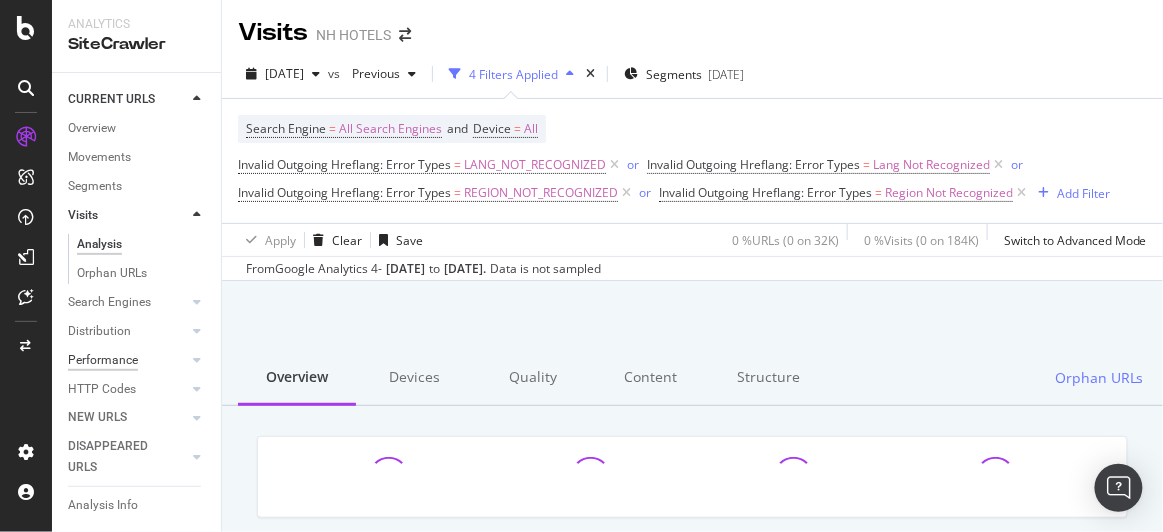 click on "Performance" at bounding box center (103, 360) 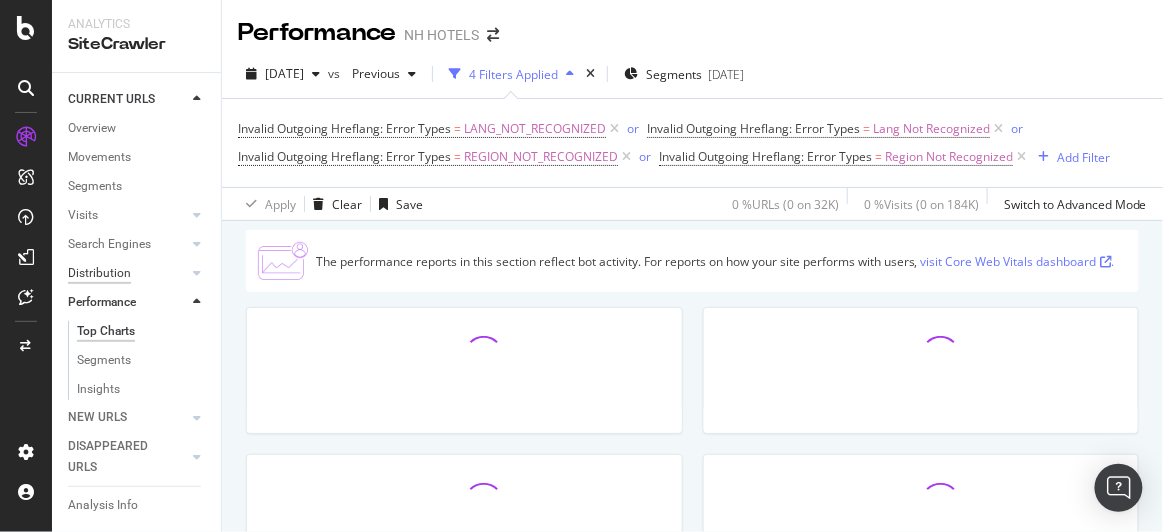 click on "Distribution" at bounding box center (99, 273) 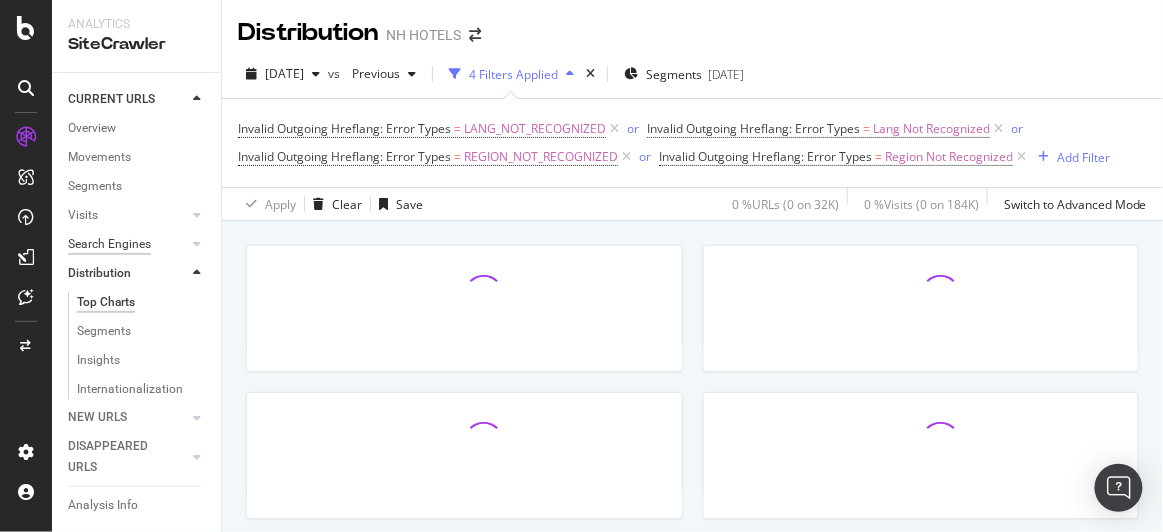 click on "Search Engines" at bounding box center (109, 244) 